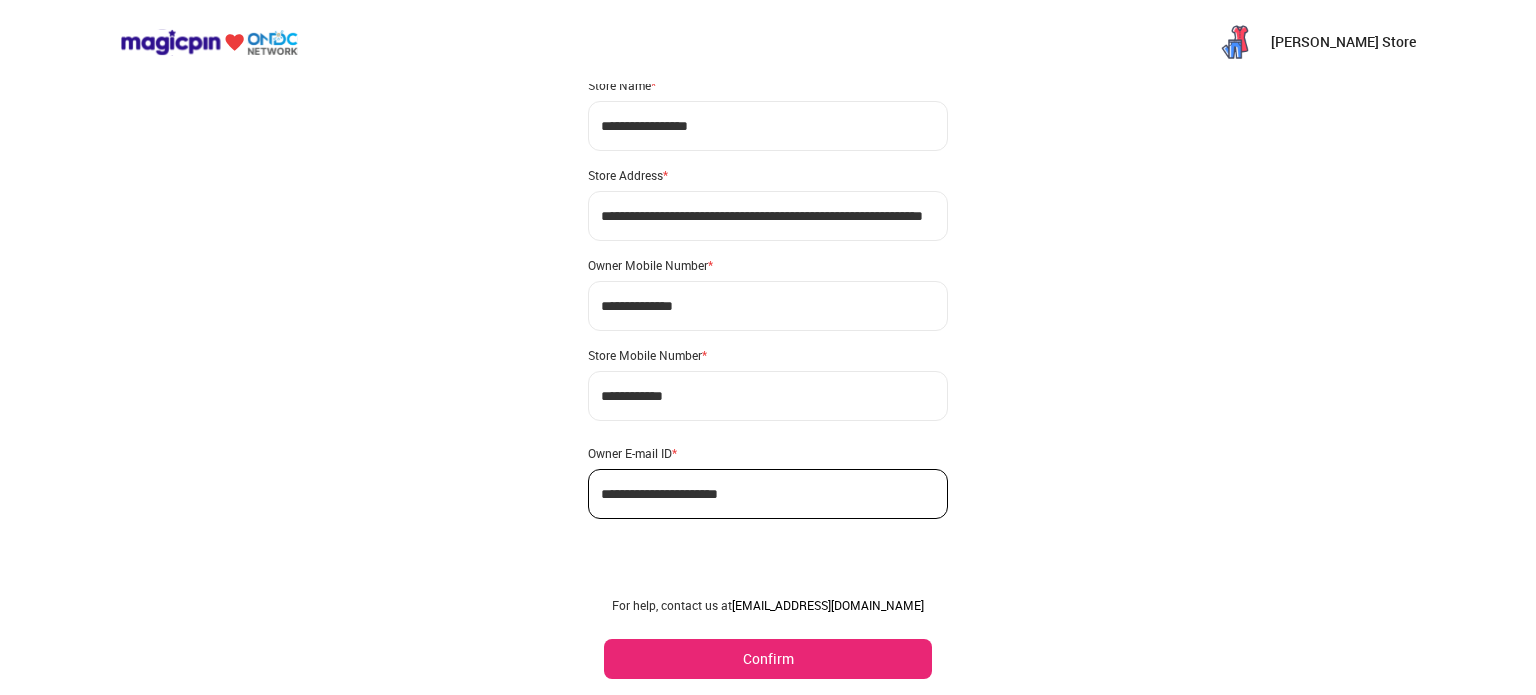 scroll, scrollTop: 61, scrollLeft: 0, axis: vertical 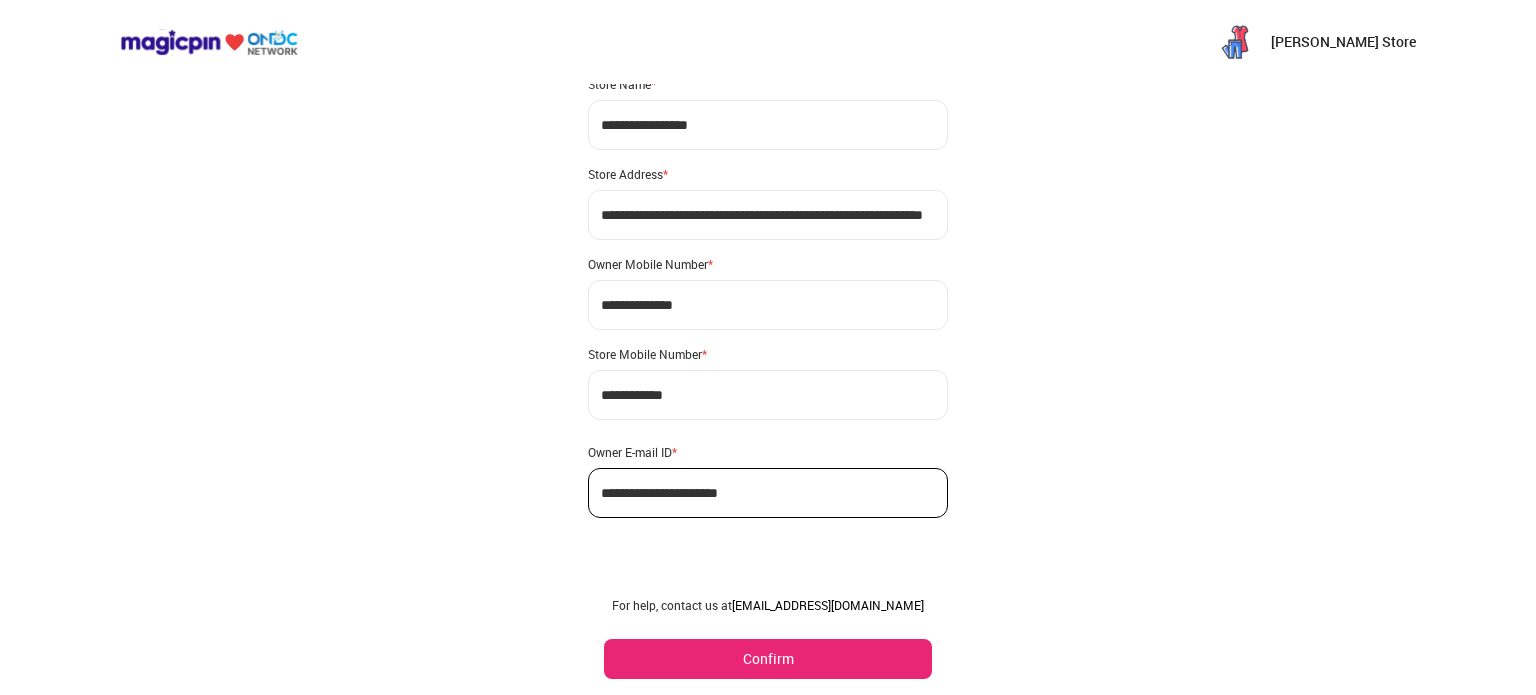 click on "Confirm" at bounding box center [768, 659] 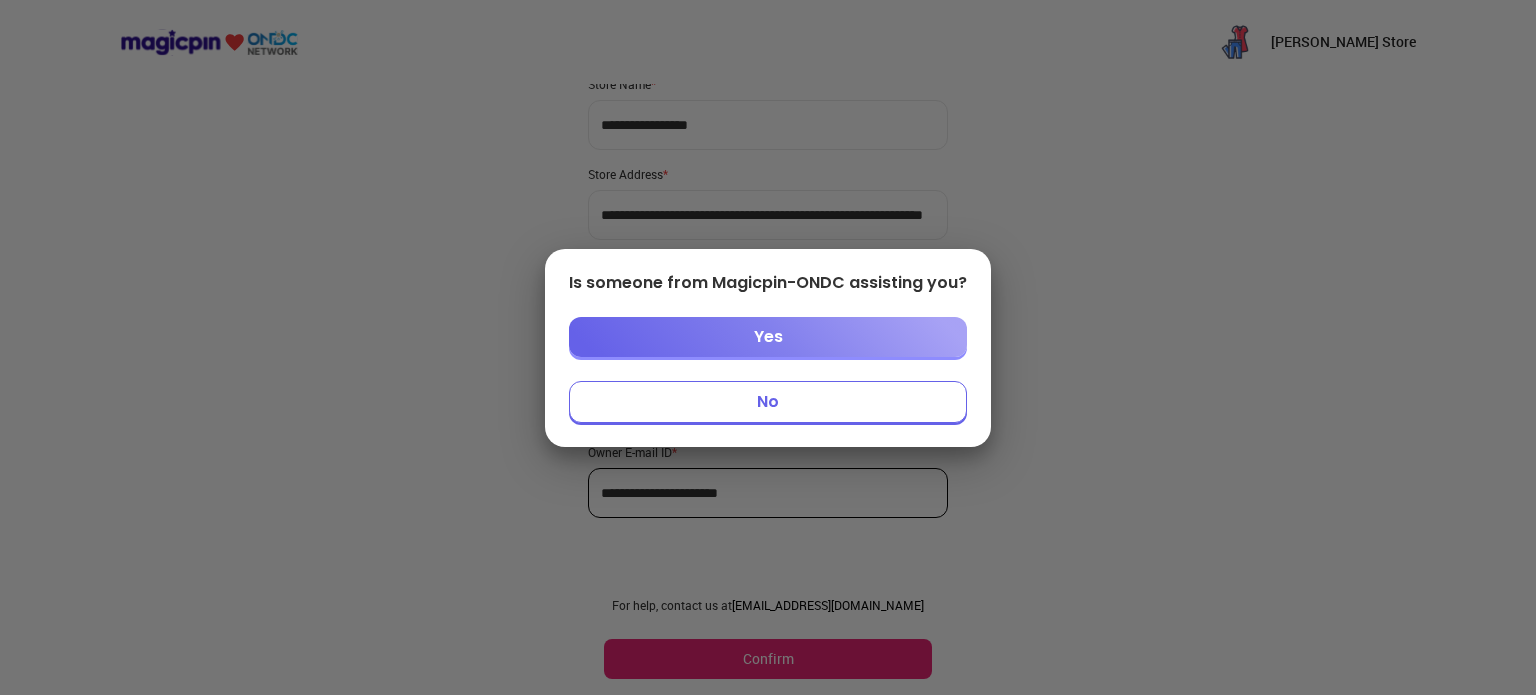 click on "Yes" at bounding box center (768, 337) 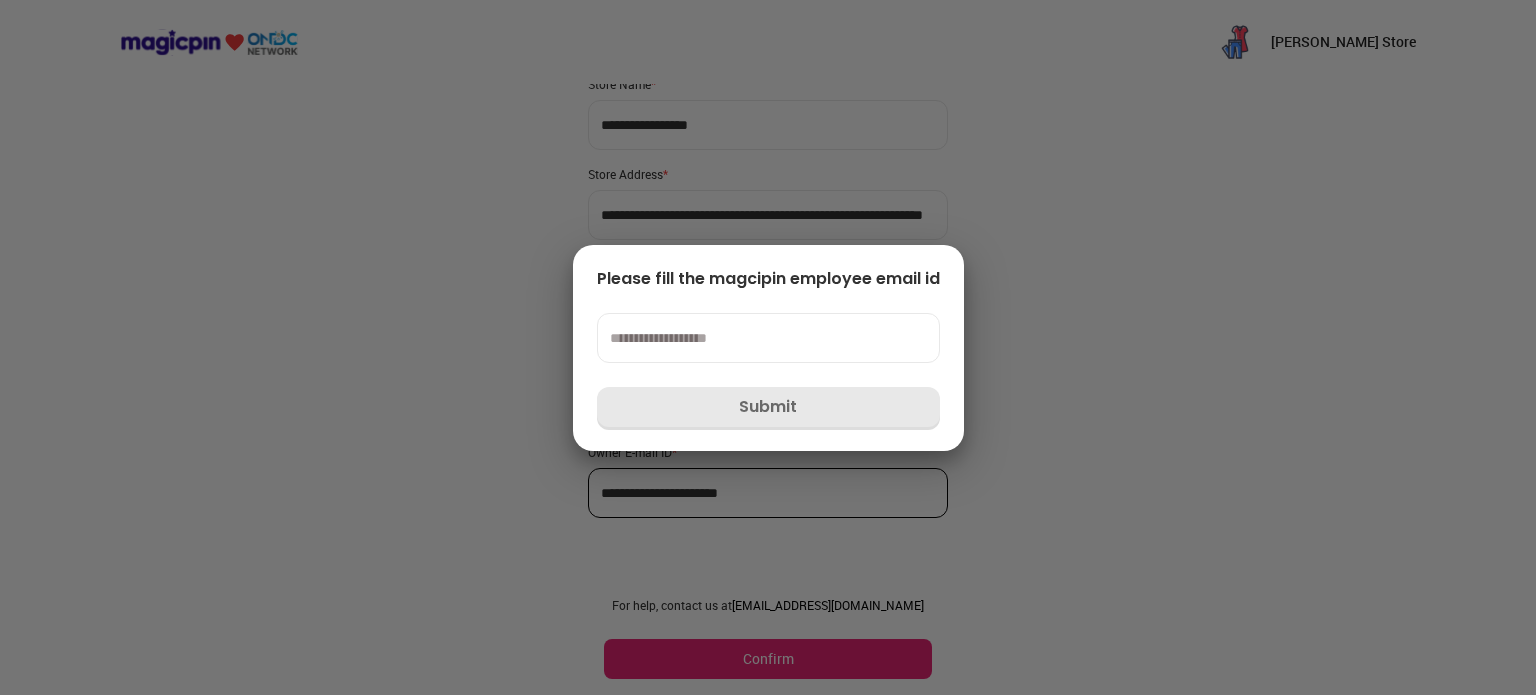 click at bounding box center [768, 347] 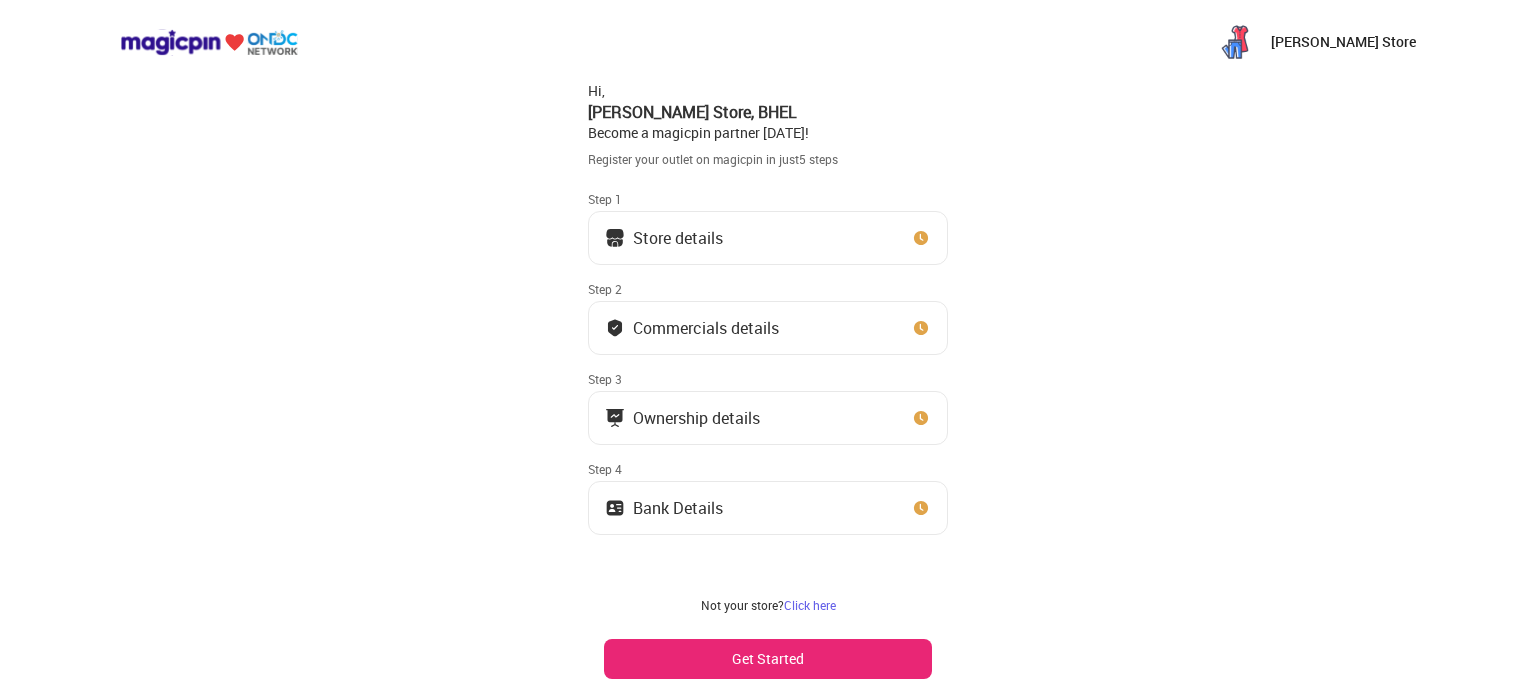 scroll, scrollTop: 18, scrollLeft: 0, axis: vertical 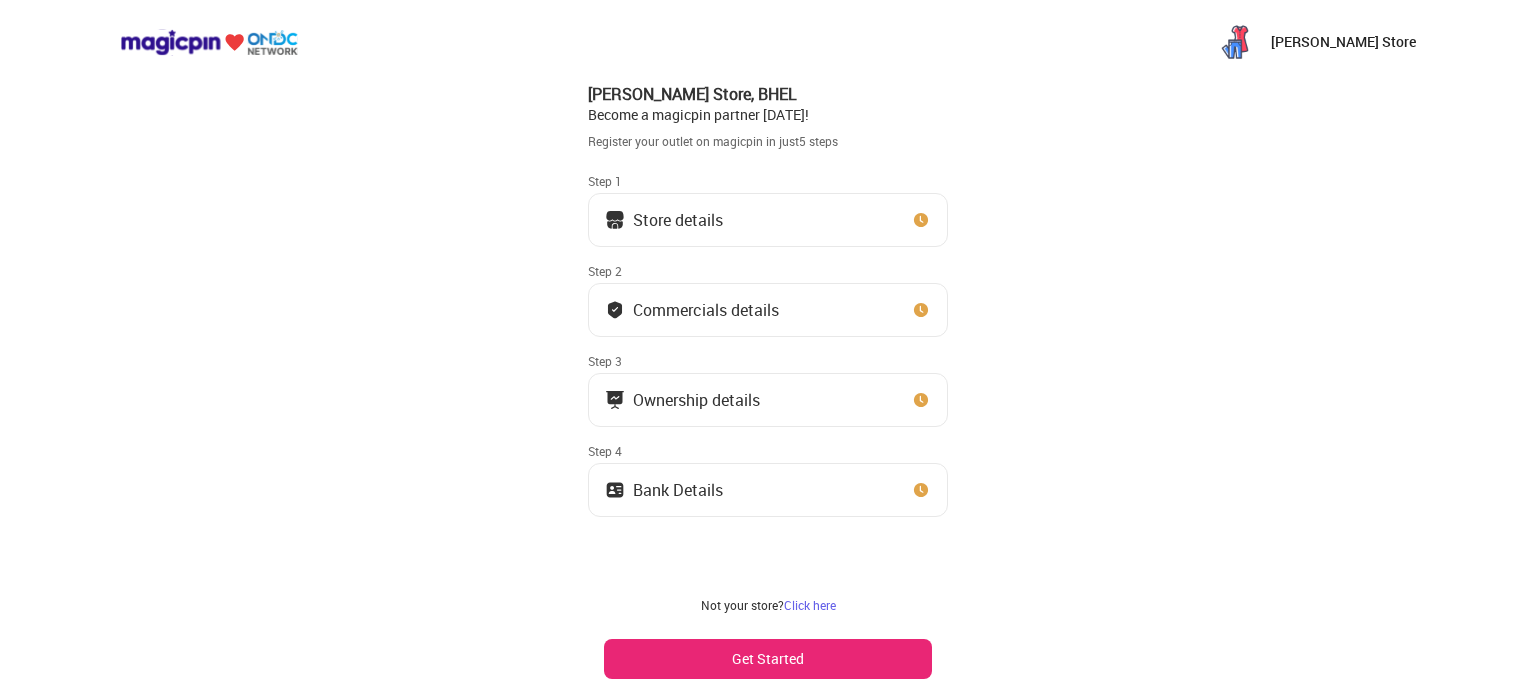 click on "Store details" at bounding box center [678, 220] 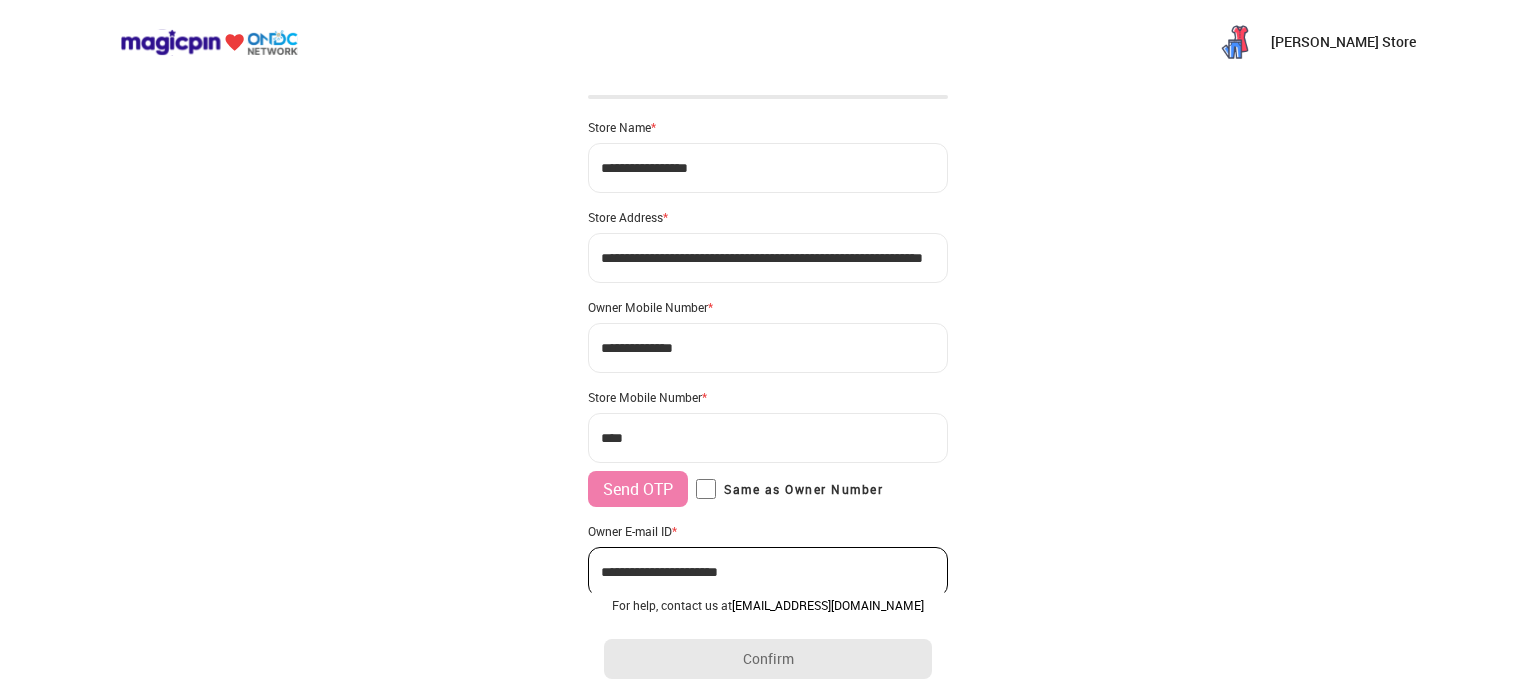 type on "**********" 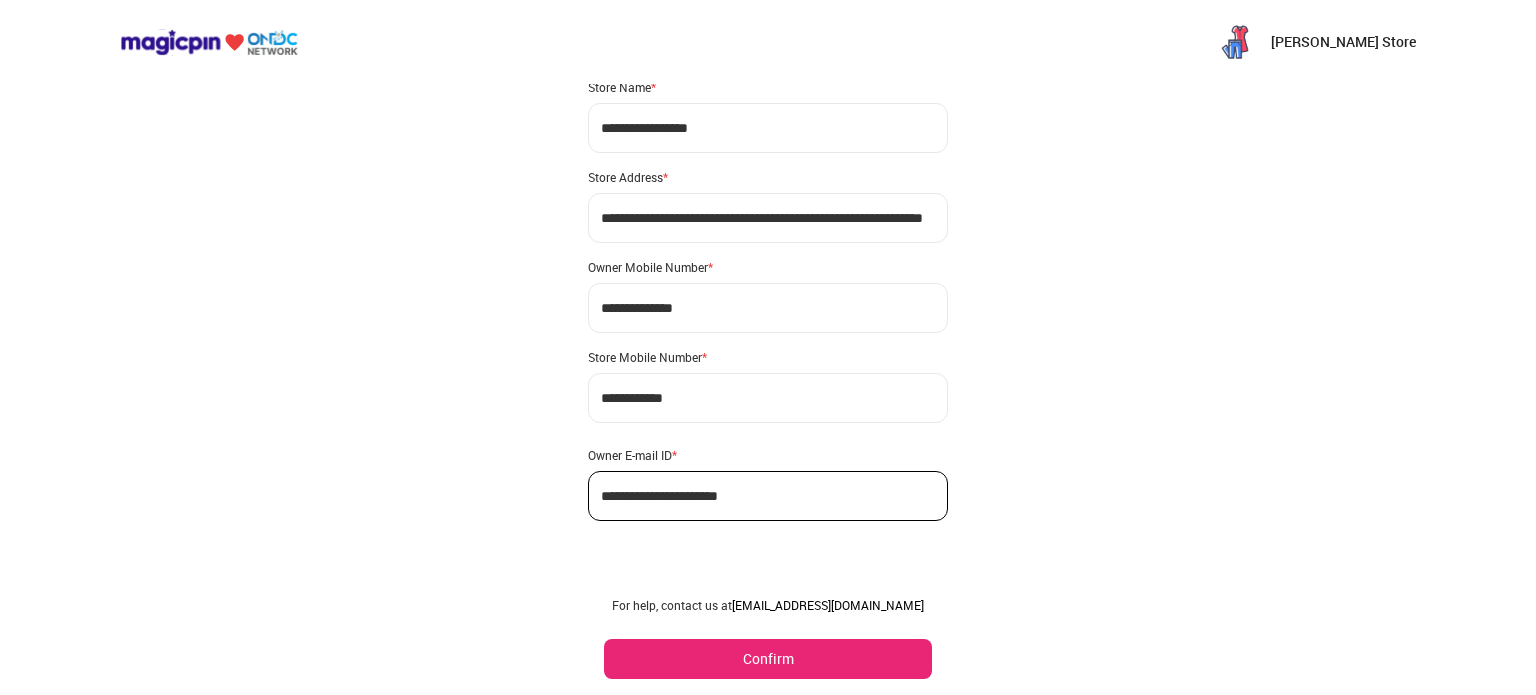 scroll, scrollTop: 61, scrollLeft: 0, axis: vertical 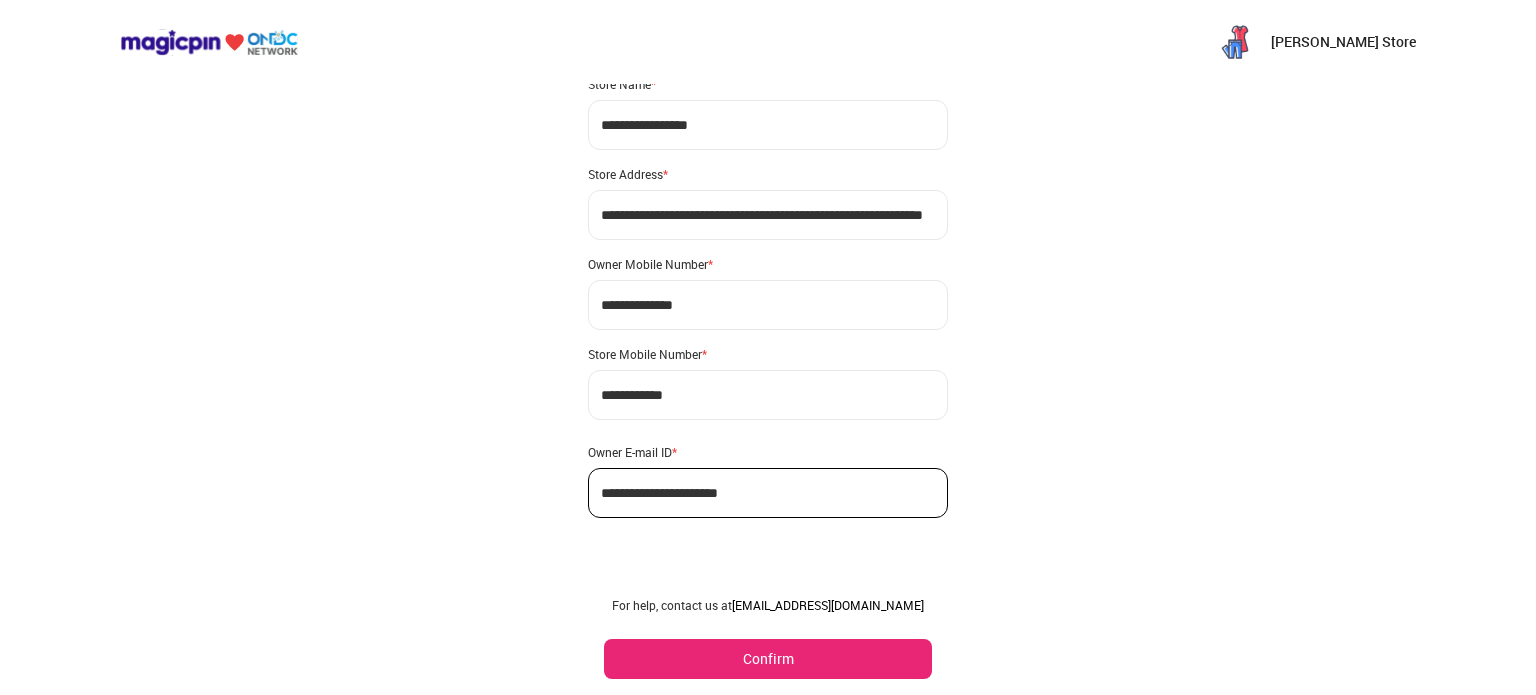 click on "Confirm" at bounding box center [768, 659] 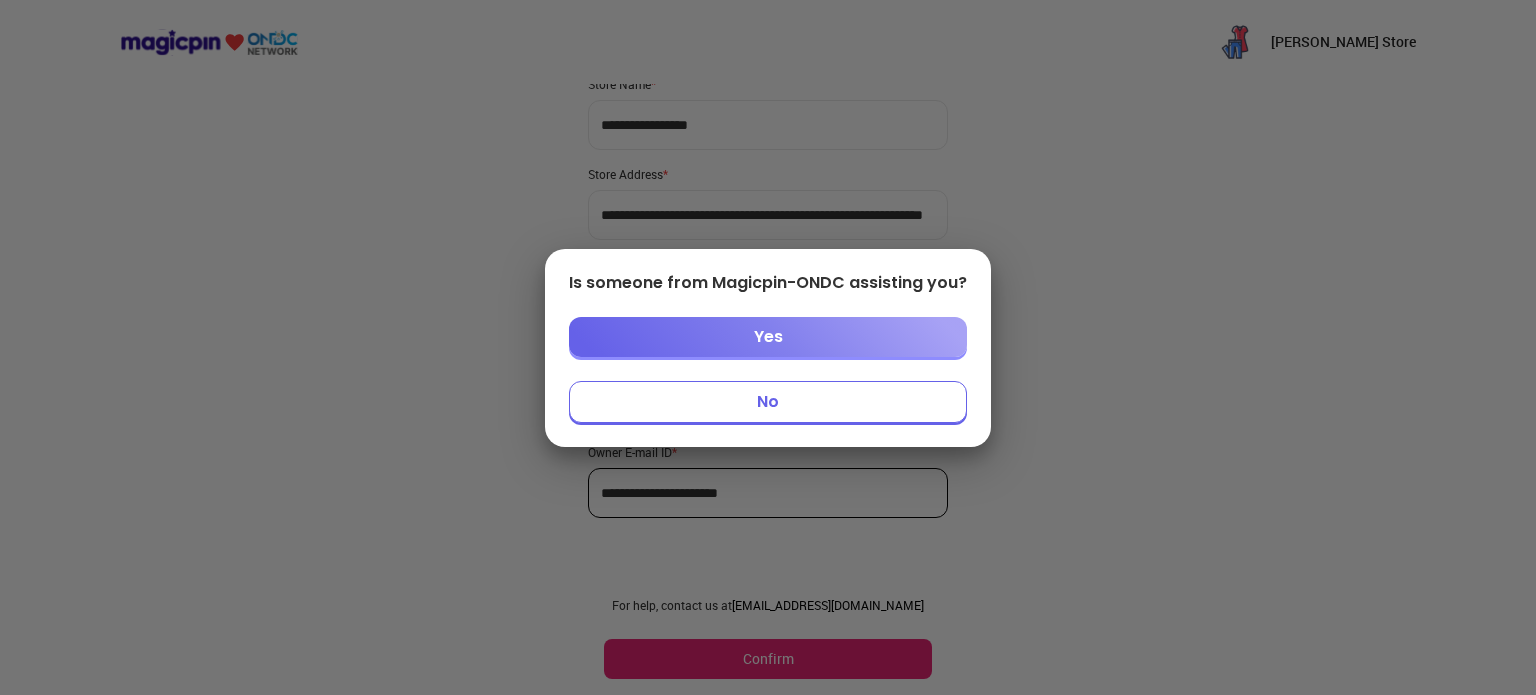 click on "No" at bounding box center [768, 402] 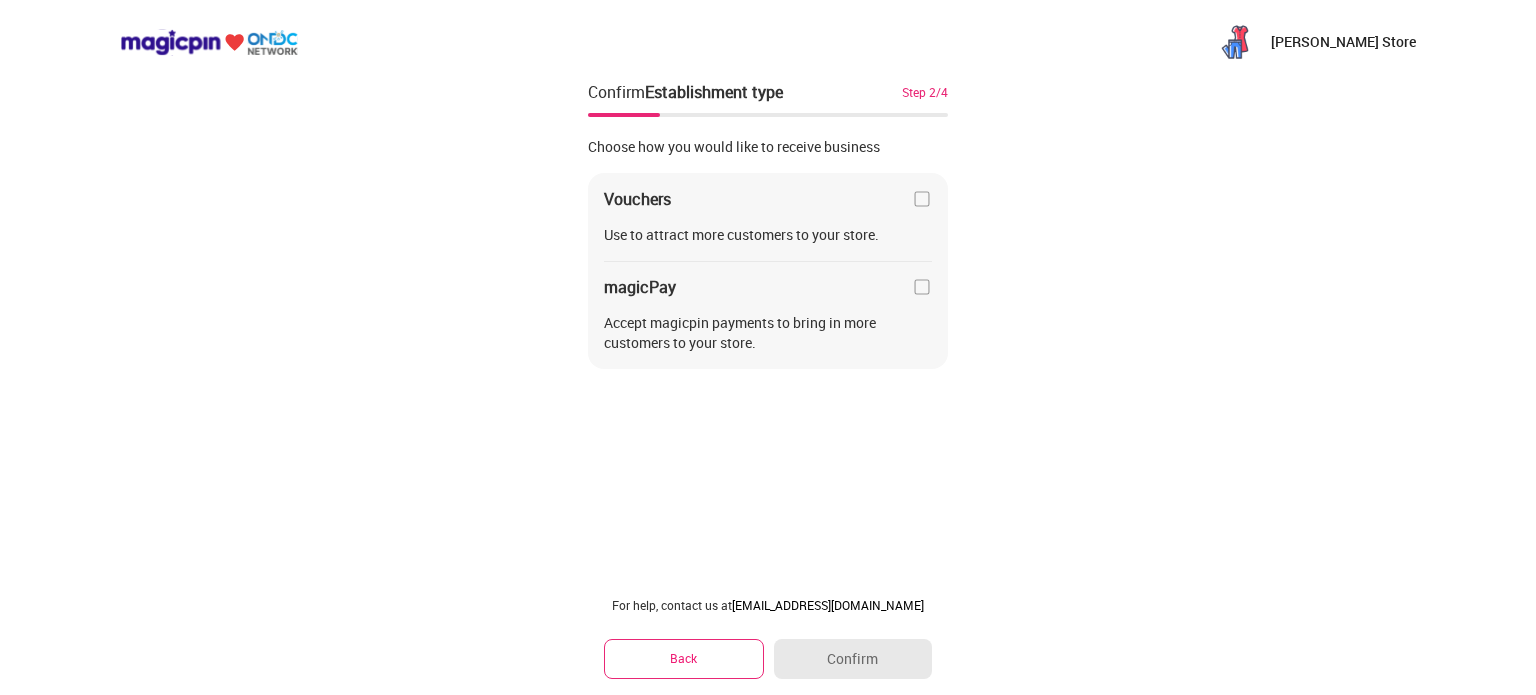 scroll, scrollTop: 0, scrollLeft: 0, axis: both 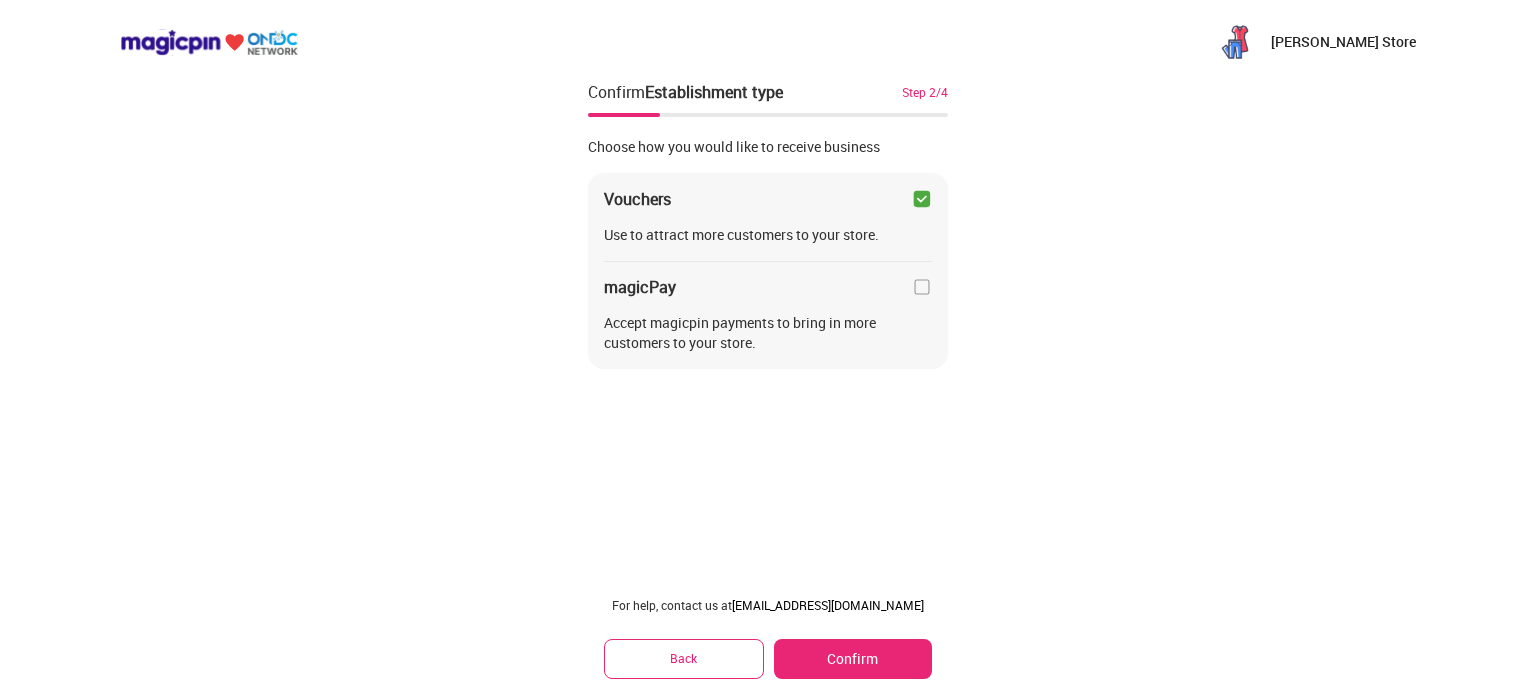 click at bounding box center [922, 287] 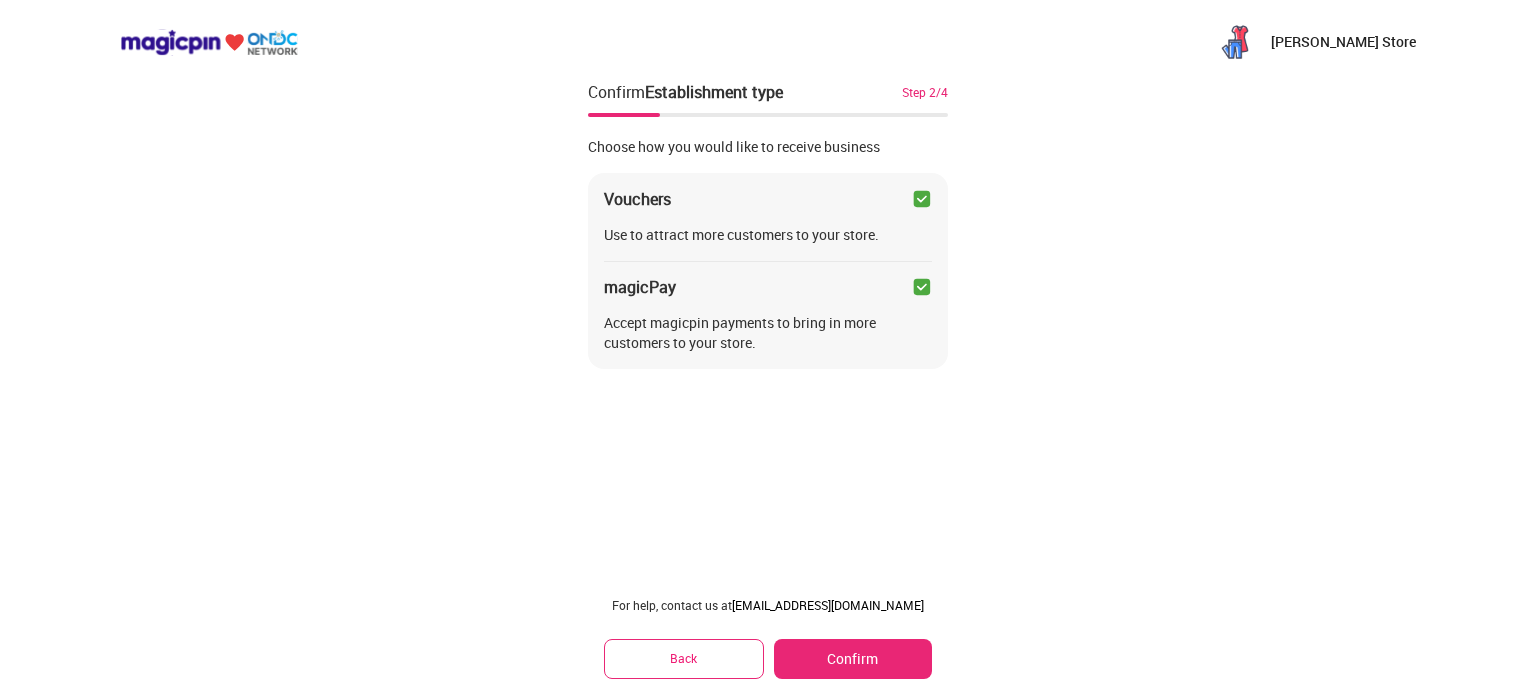 click on "Confirm" at bounding box center [853, 659] 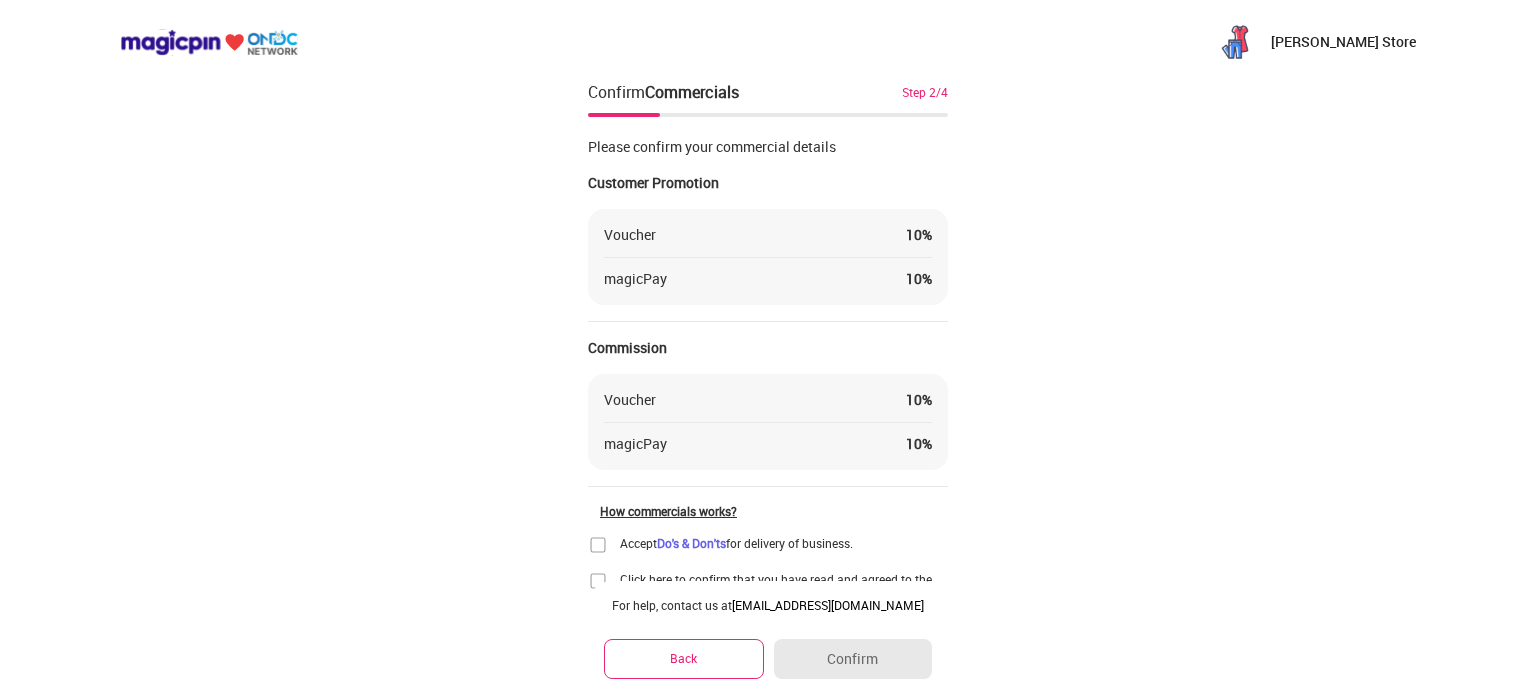 click on "10 %" at bounding box center [919, 235] 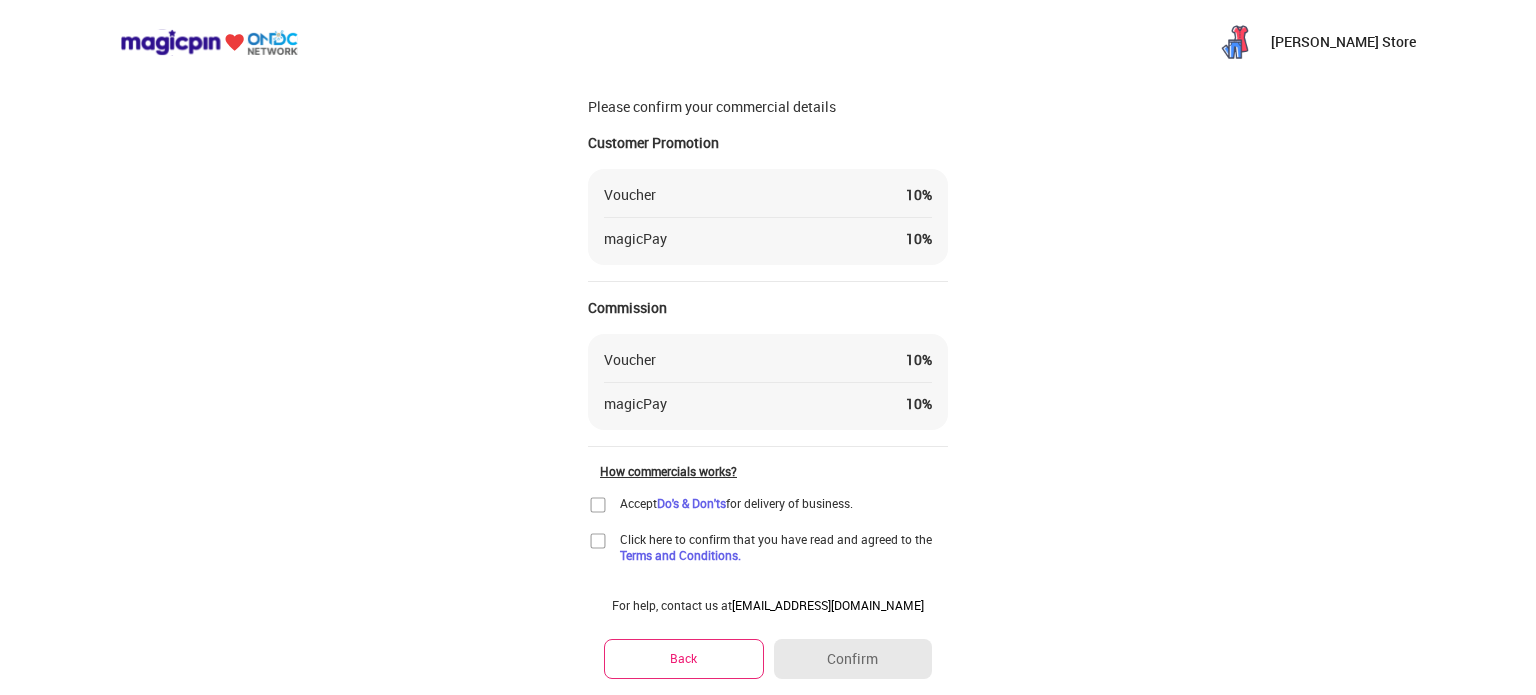 scroll, scrollTop: 87, scrollLeft: 0, axis: vertical 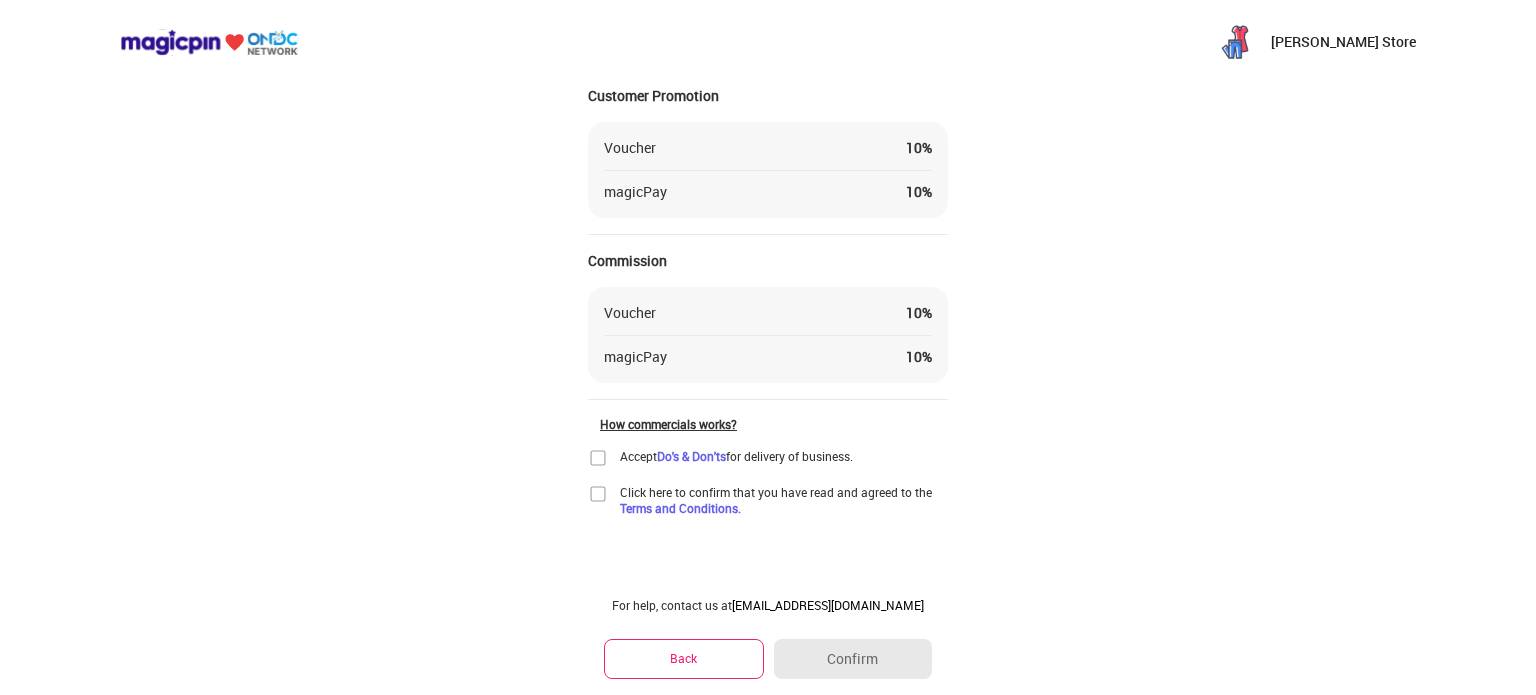 click at bounding box center (598, 458) 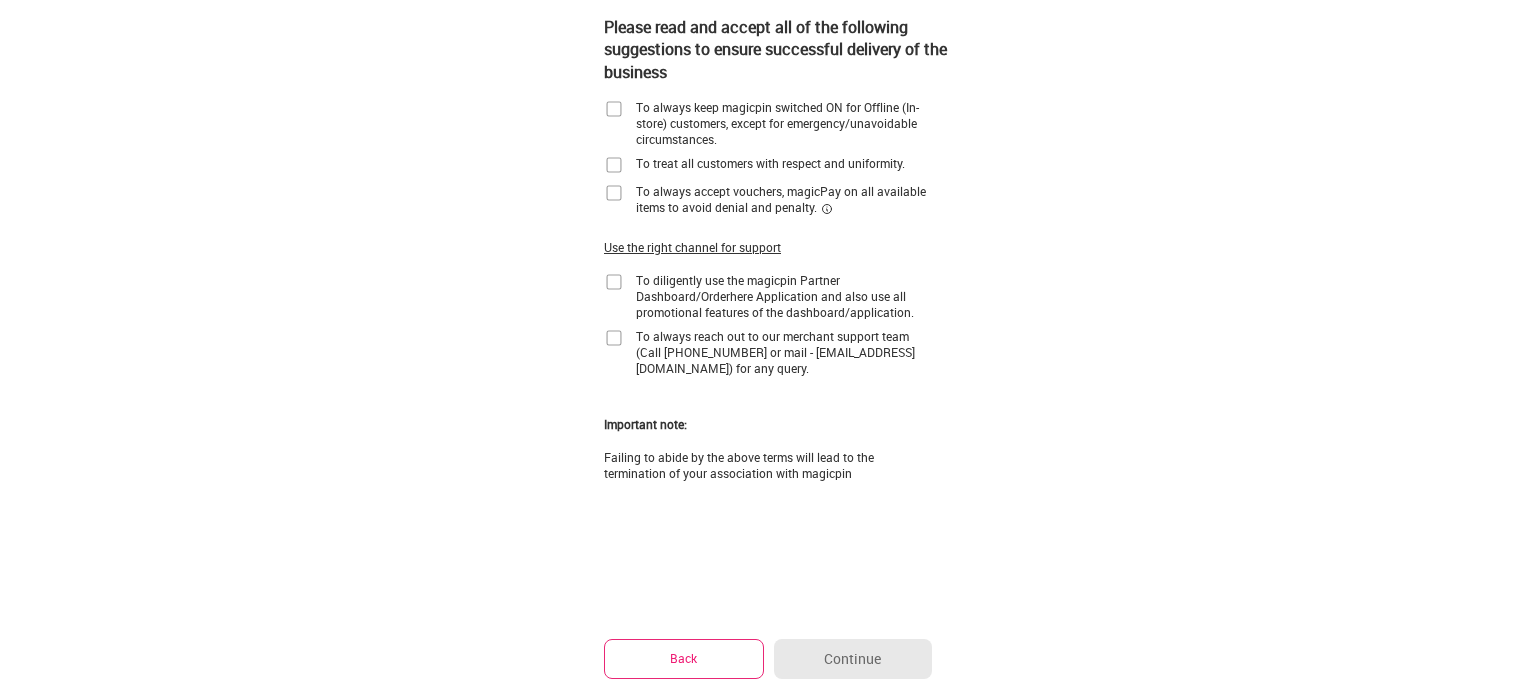 click at bounding box center [614, 109] 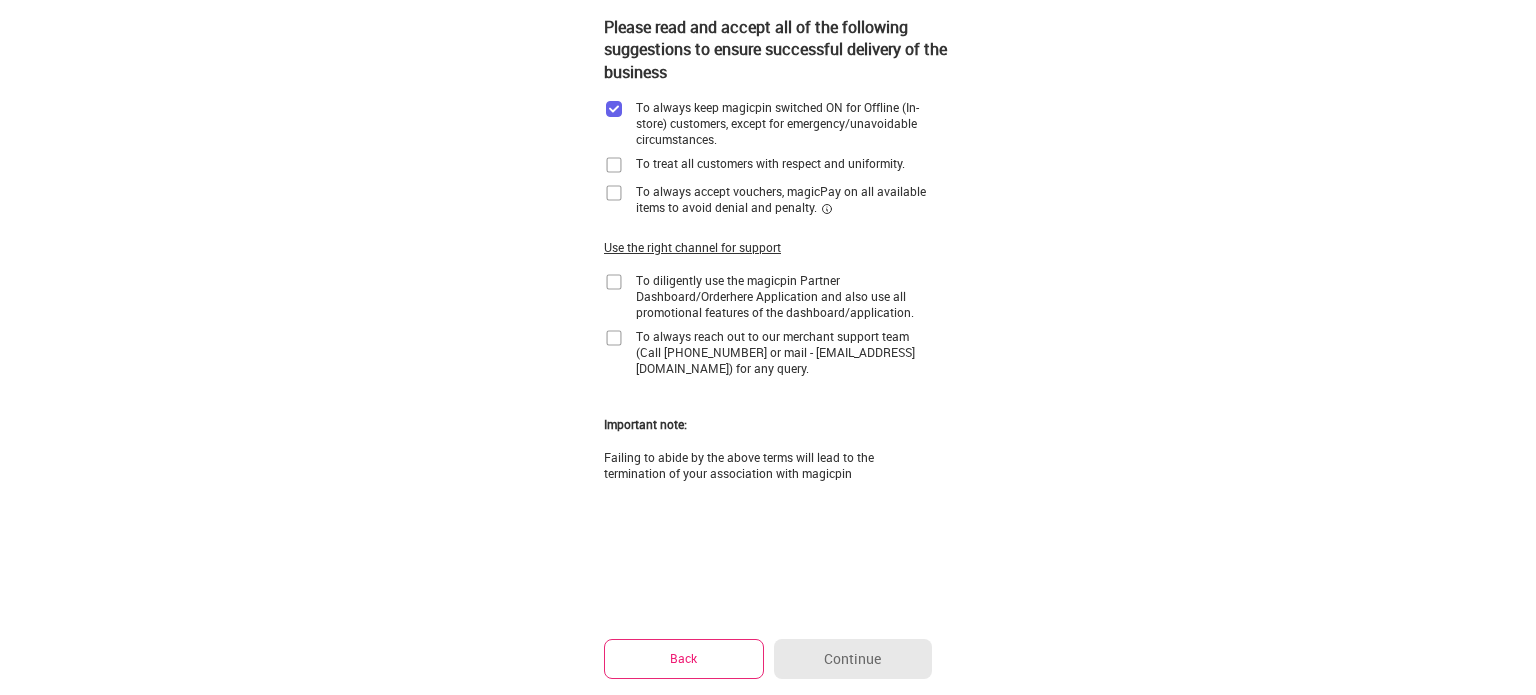 click at bounding box center (614, 165) 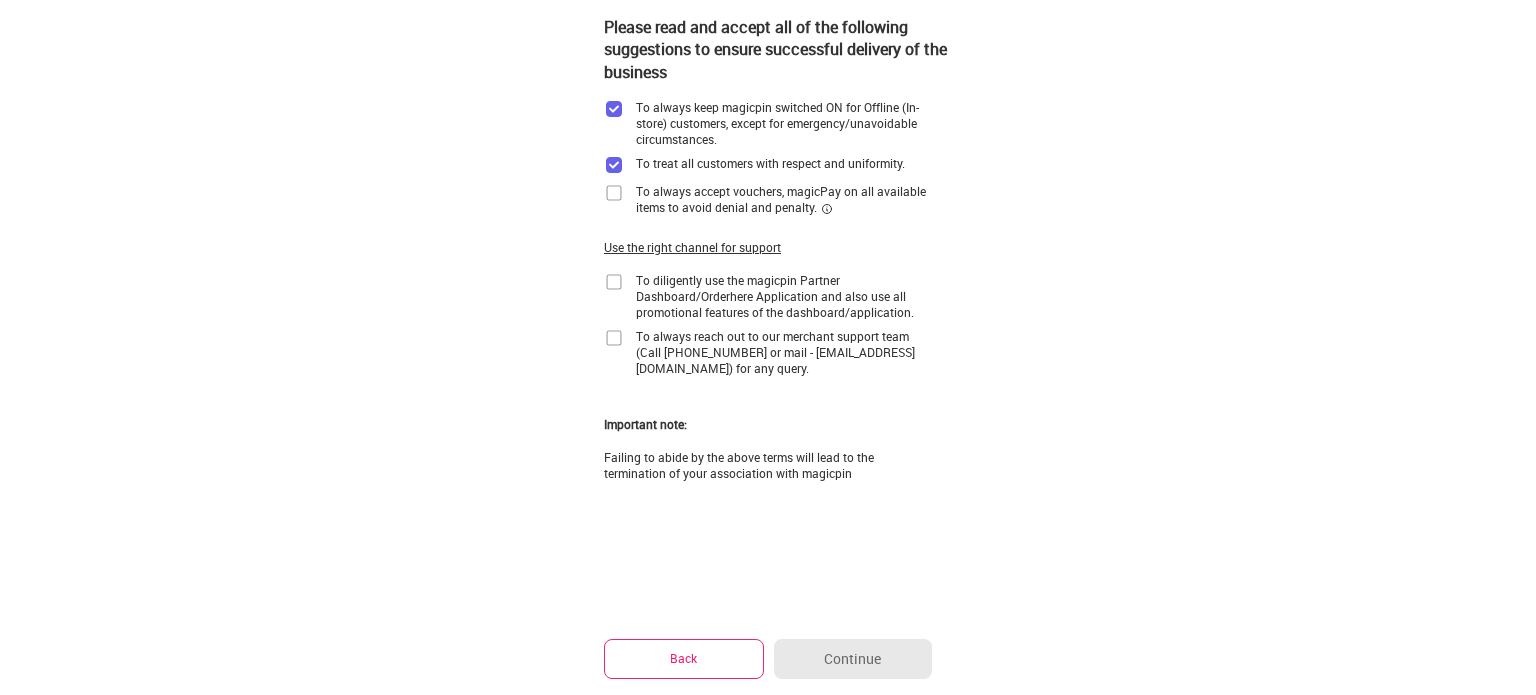 click at bounding box center [614, 193] 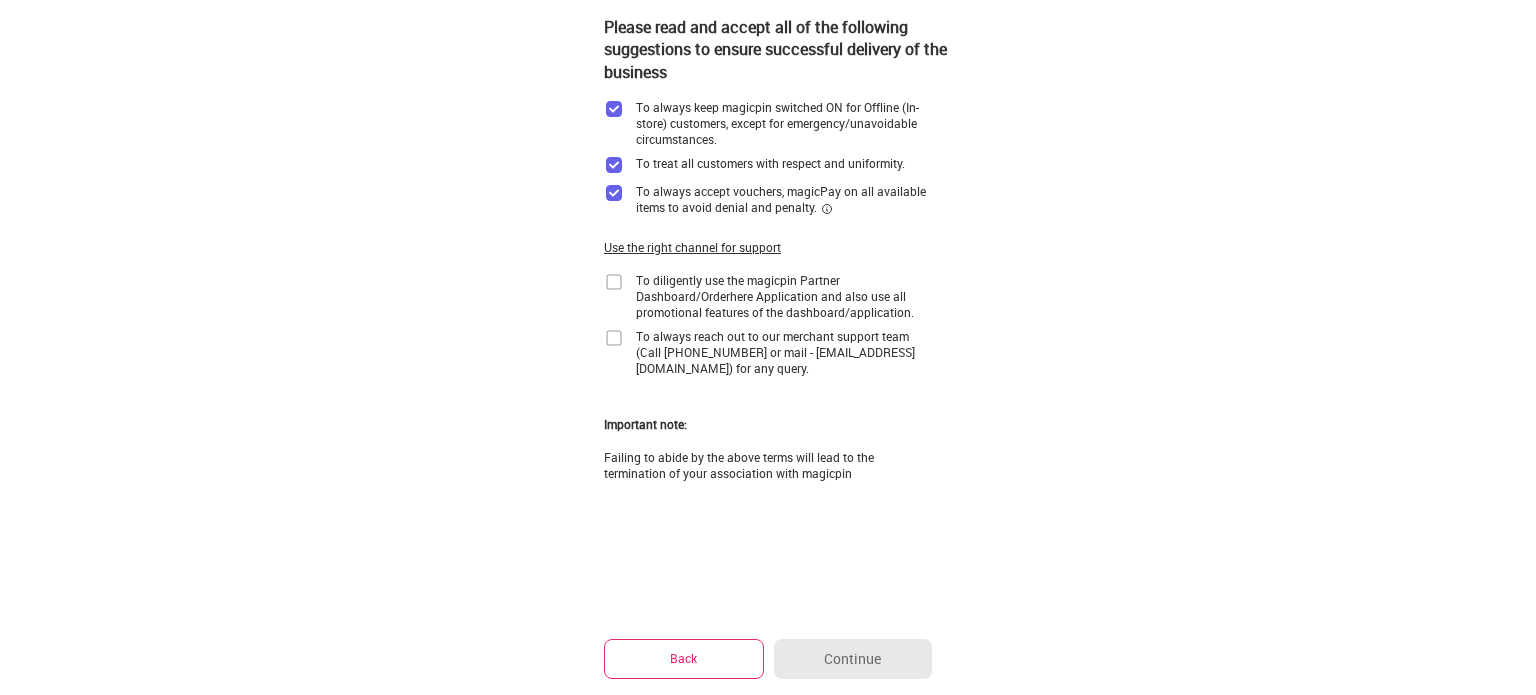 click at bounding box center (614, 282) 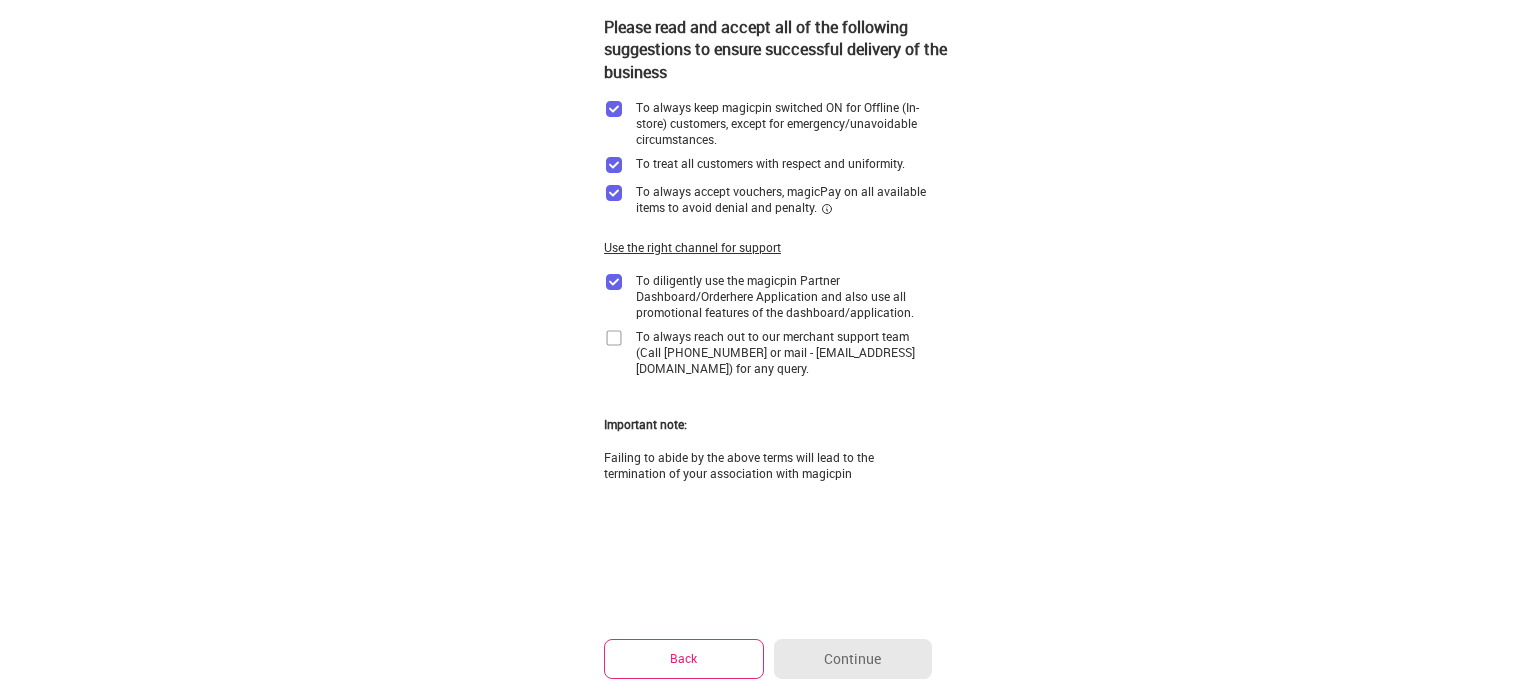 click at bounding box center (614, 338) 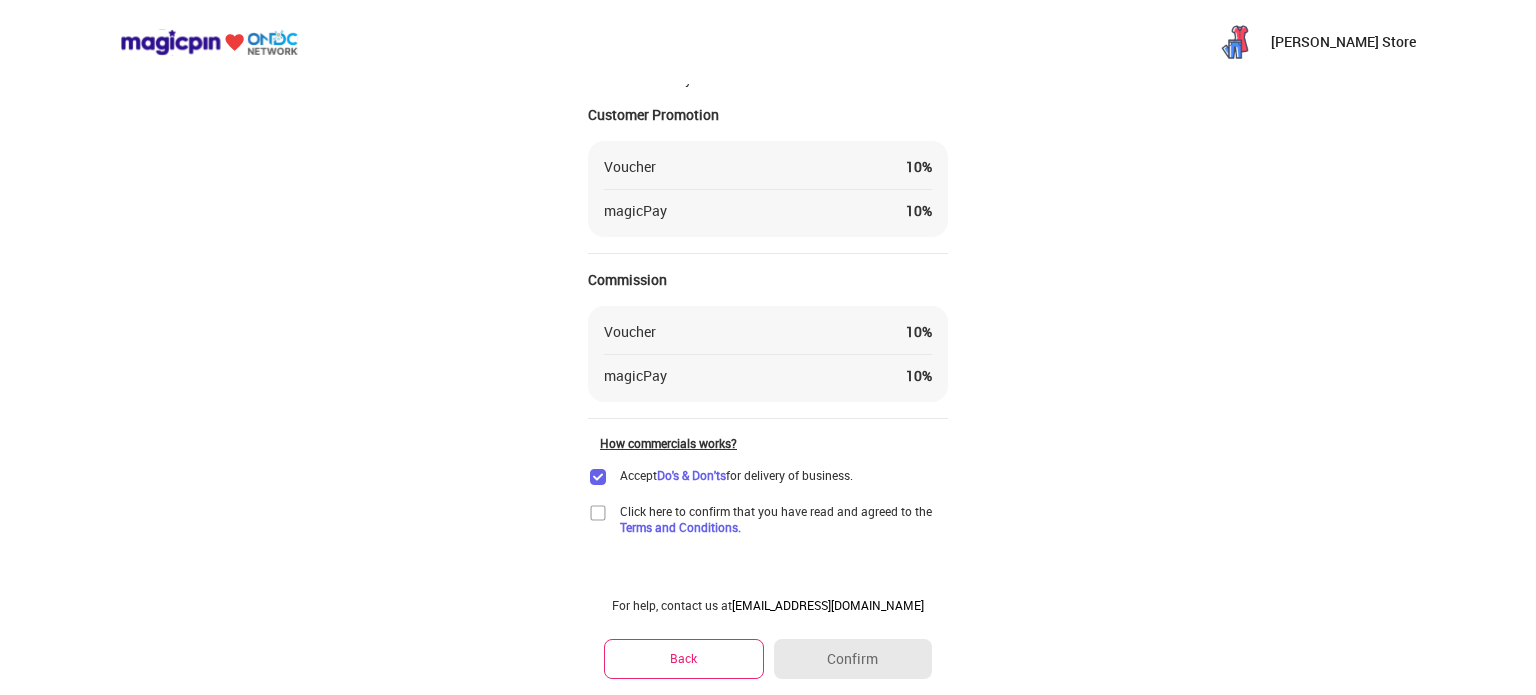 scroll, scrollTop: 87, scrollLeft: 0, axis: vertical 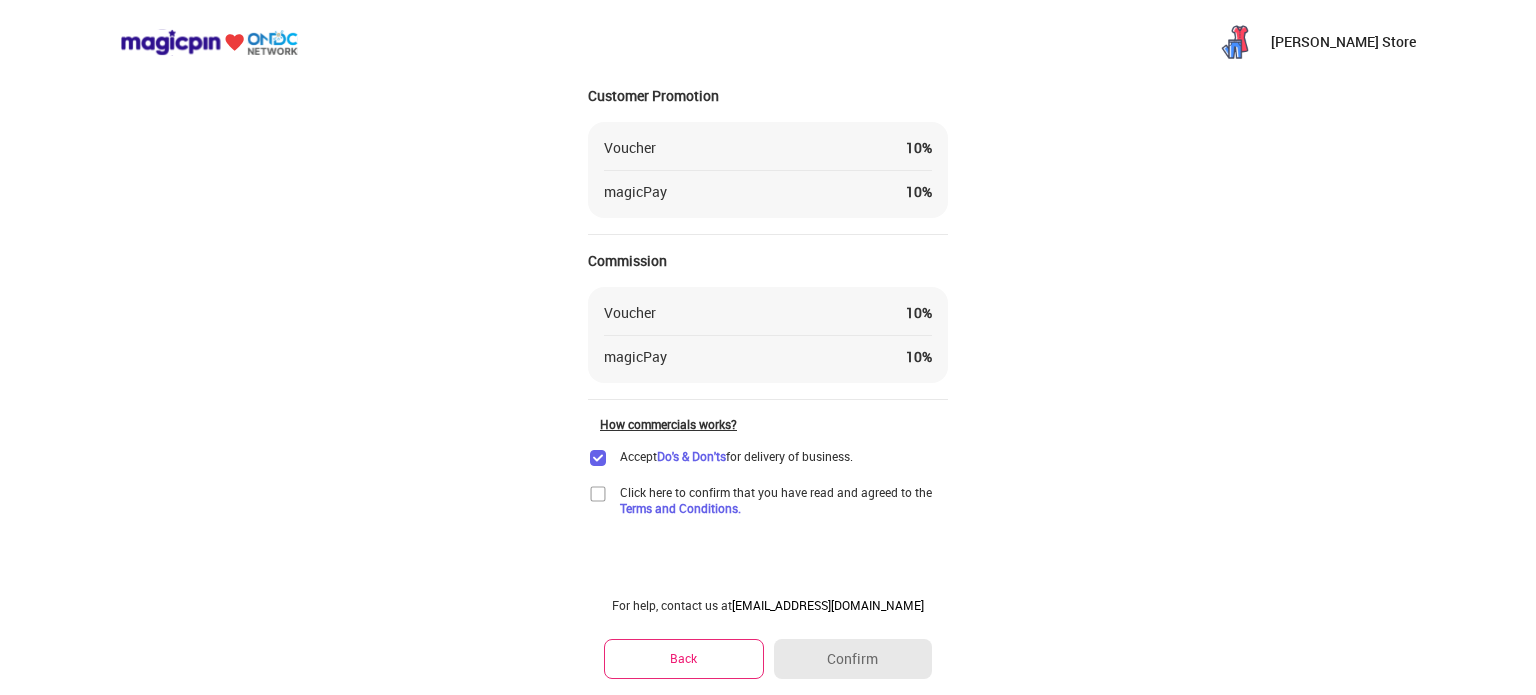 click at bounding box center [598, 494] 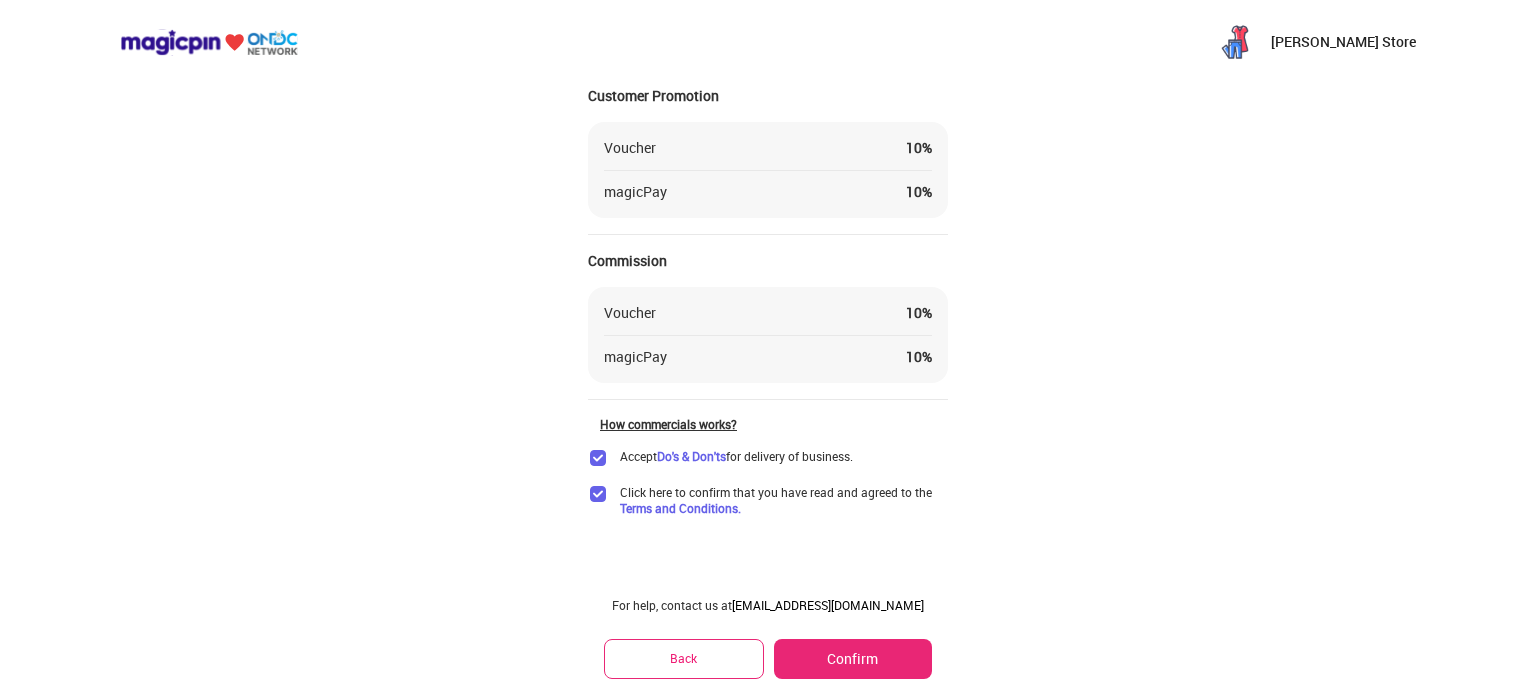 click on "Confirm" at bounding box center [853, 659] 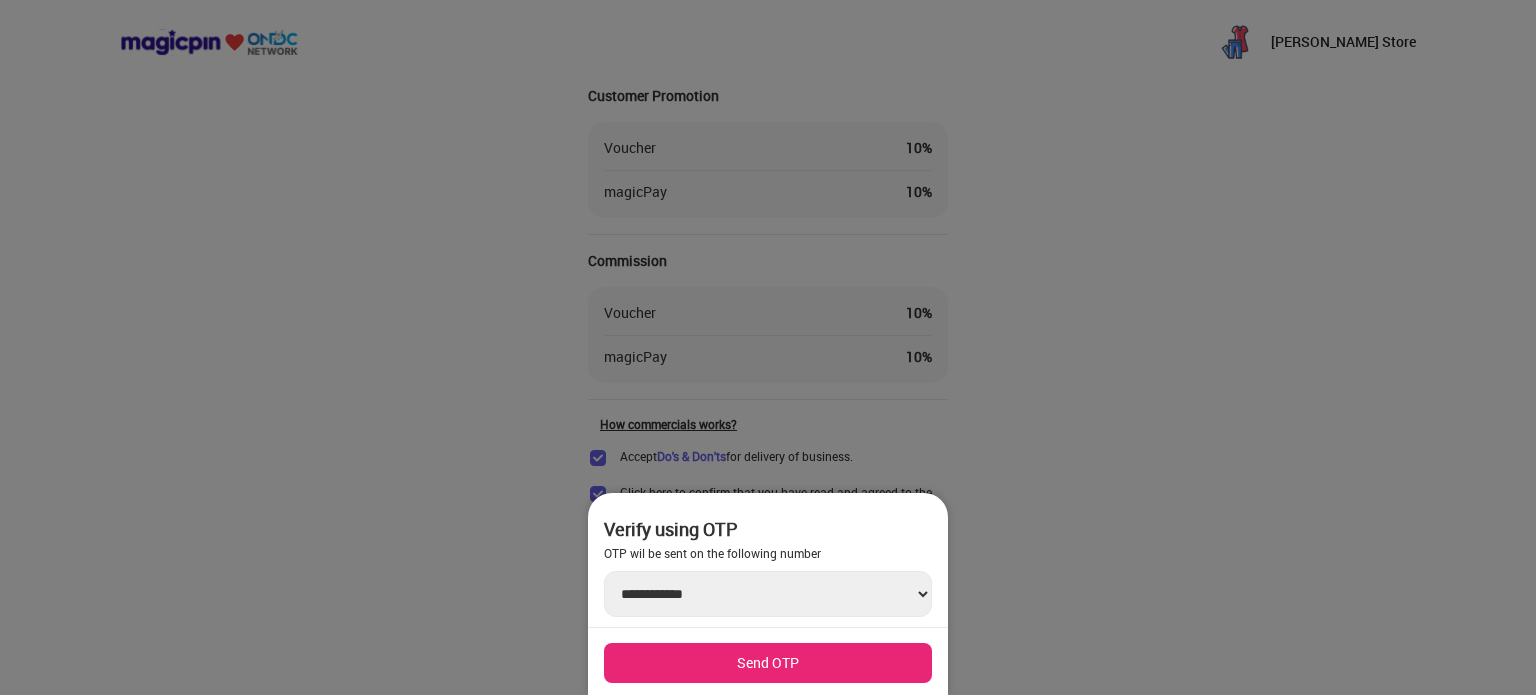 click on "Send OTP" at bounding box center [768, 663] 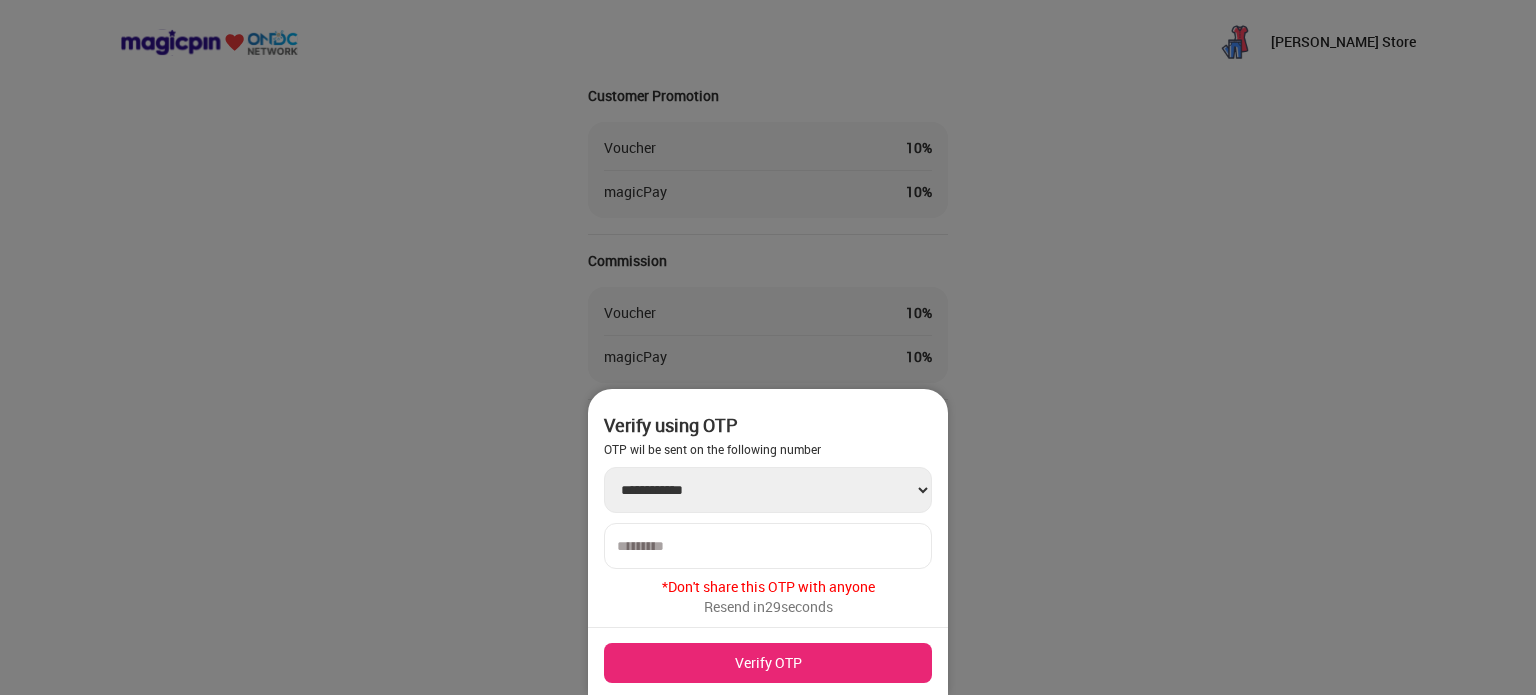 click at bounding box center [768, 546] 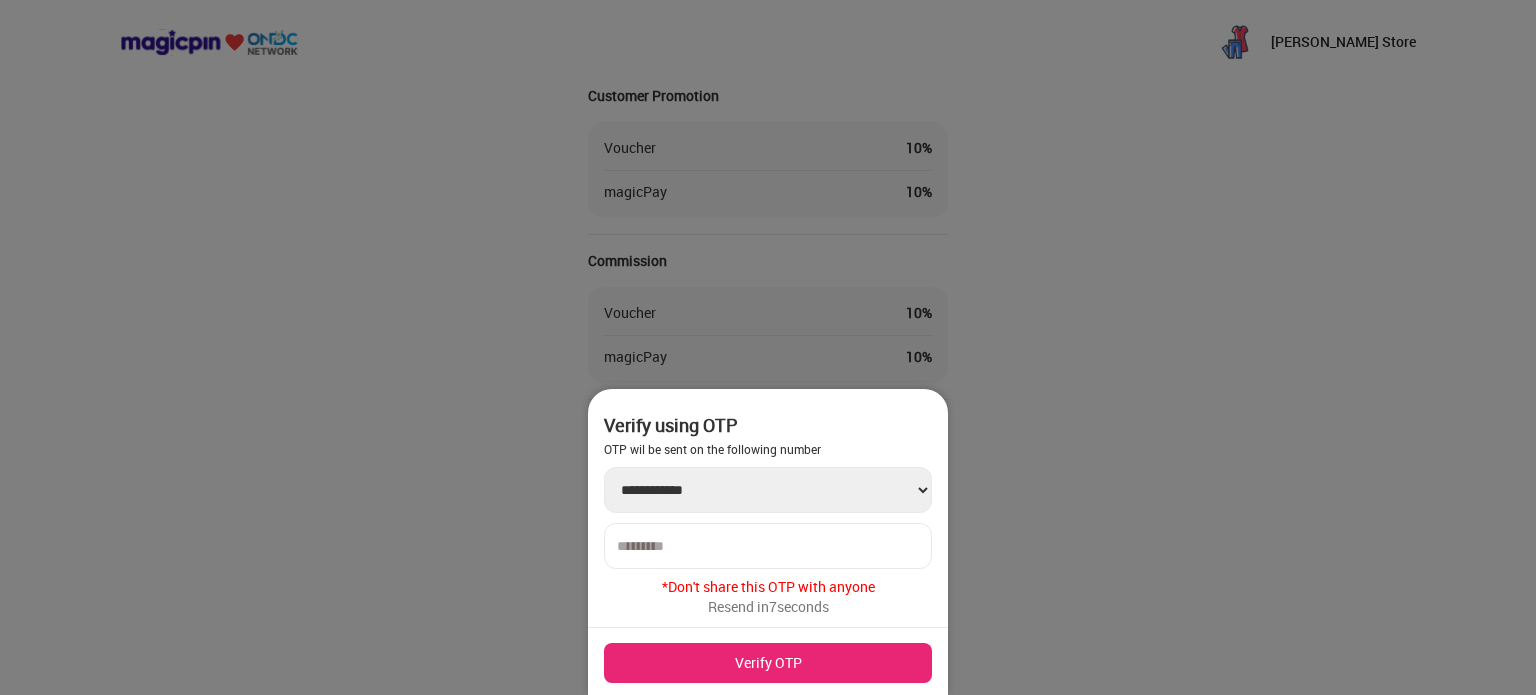 type on "******" 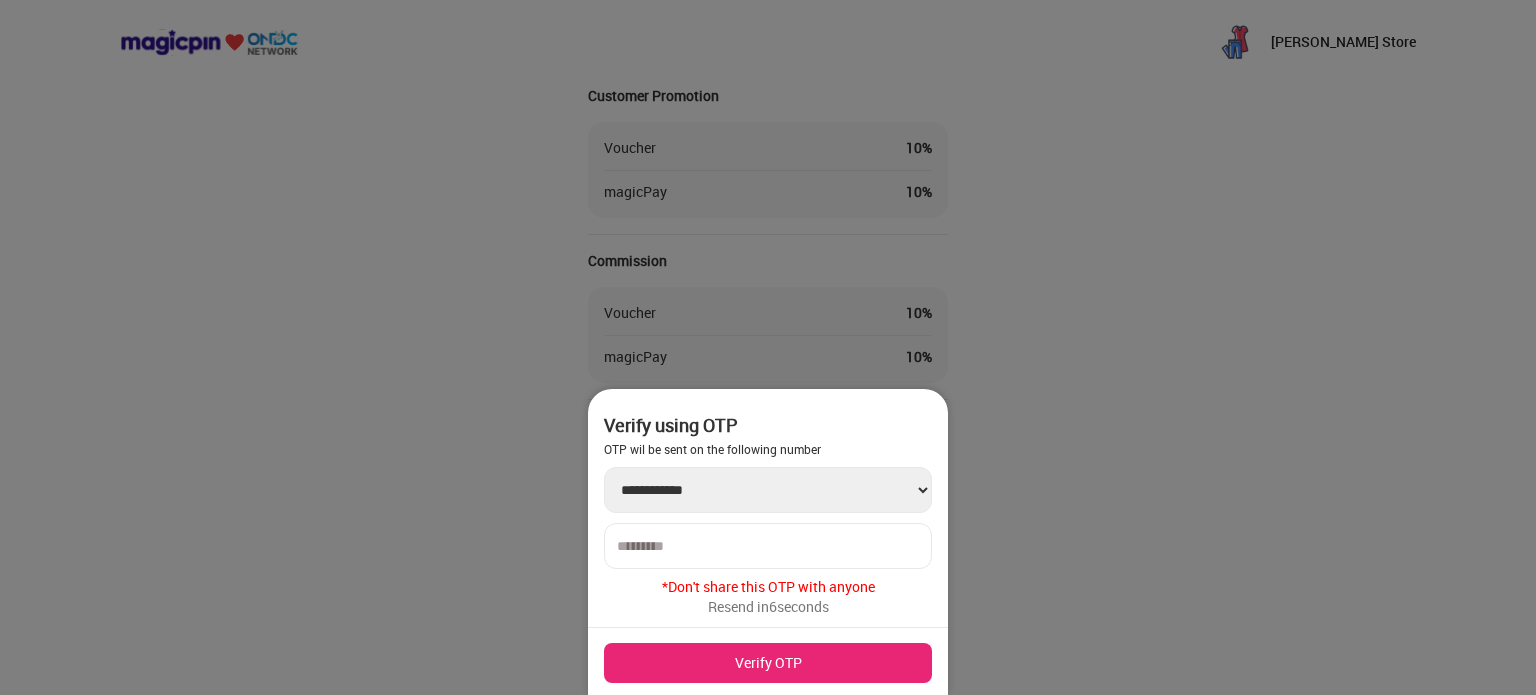 click on "Verify OTP" at bounding box center [768, 663] 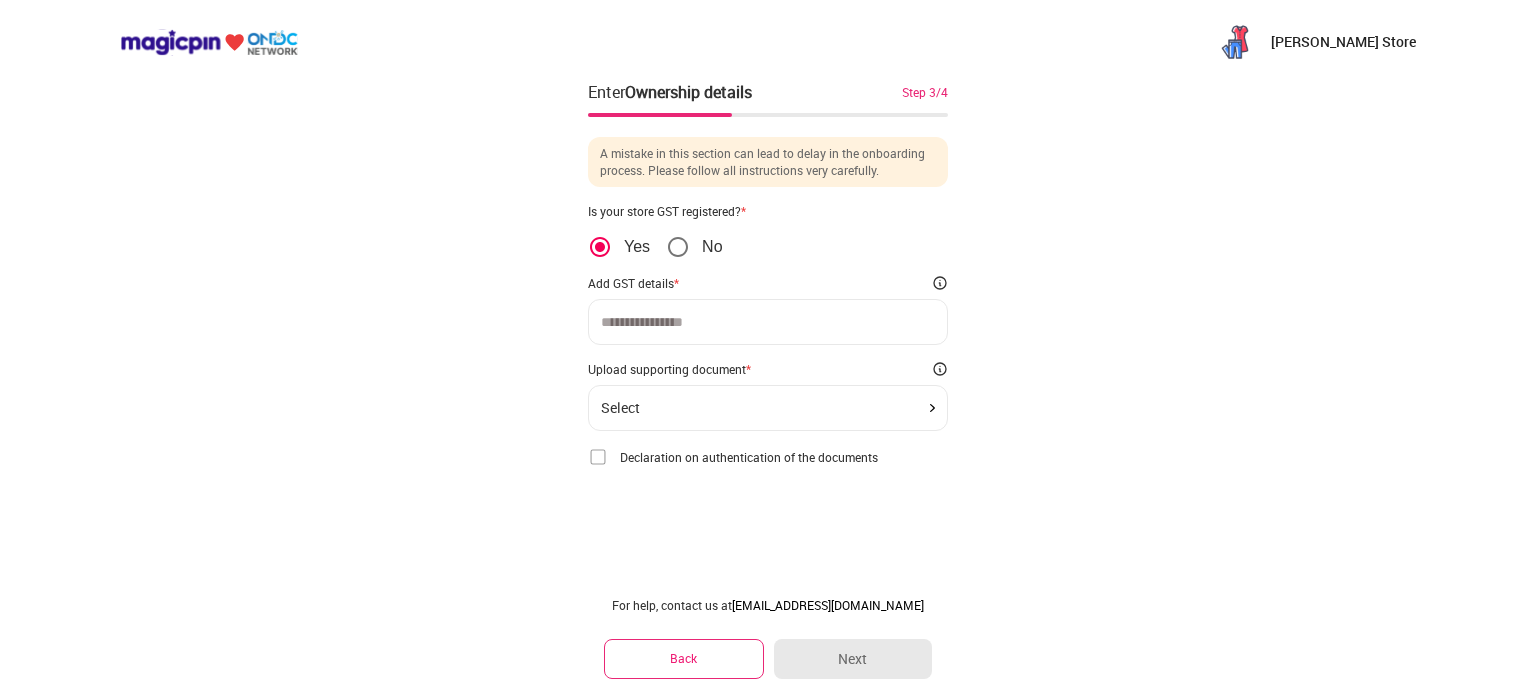 scroll, scrollTop: 0, scrollLeft: 0, axis: both 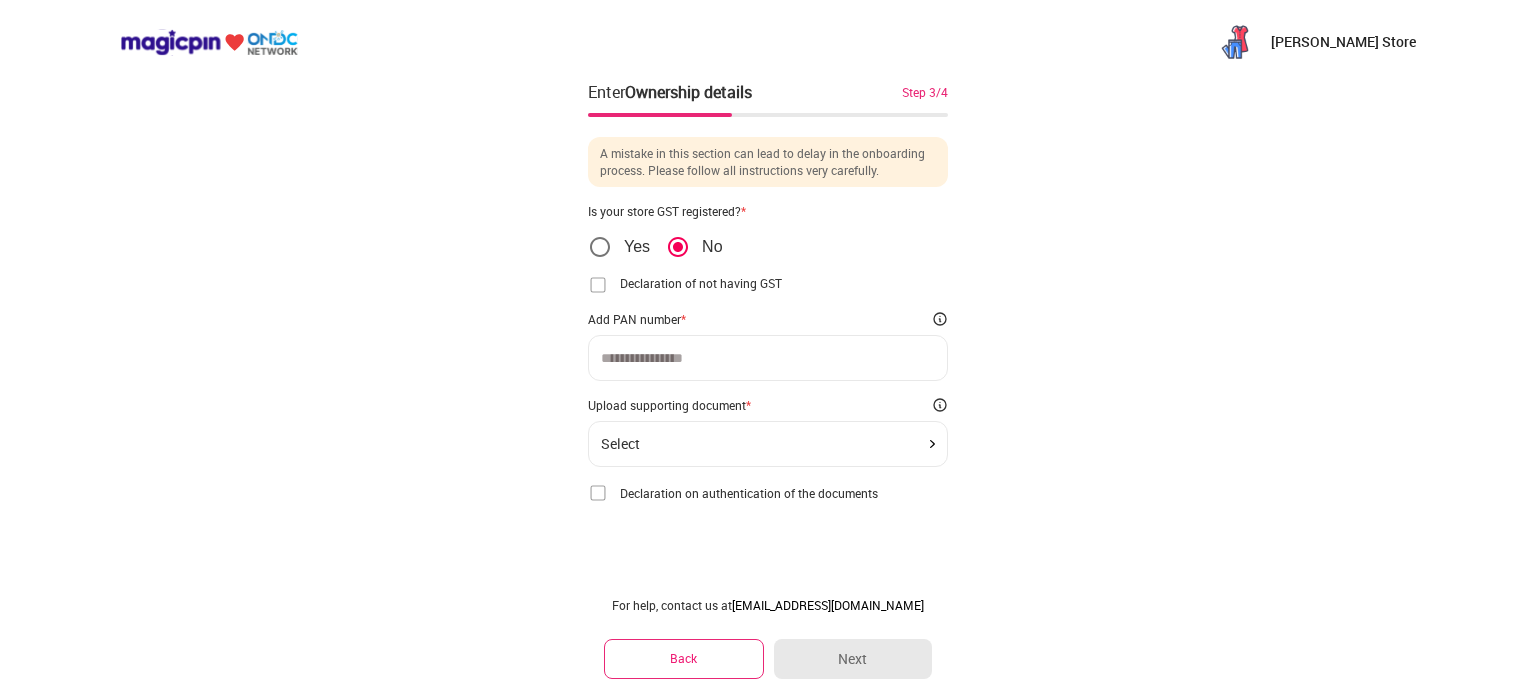 click at bounding box center [598, 285] 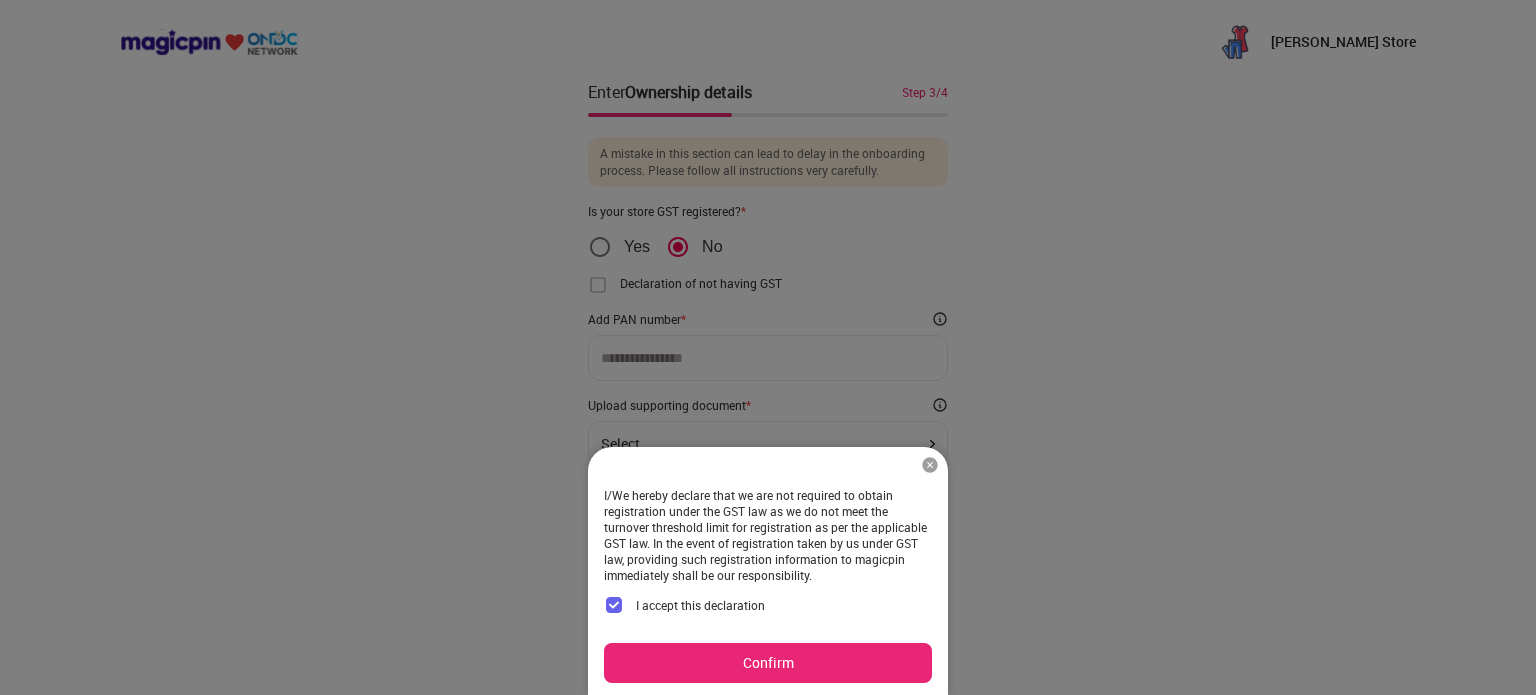 click on "Confirm" at bounding box center (768, 663) 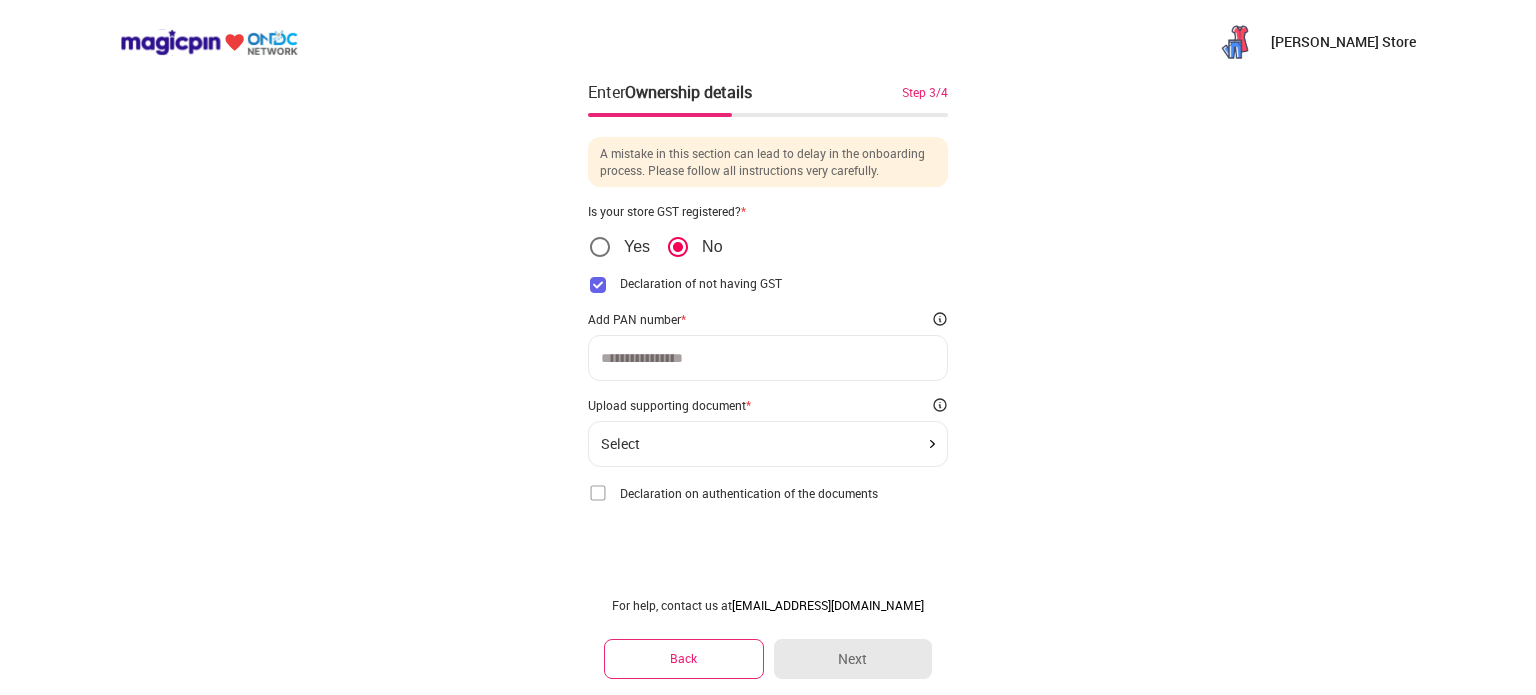 click at bounding box center [768, 358] 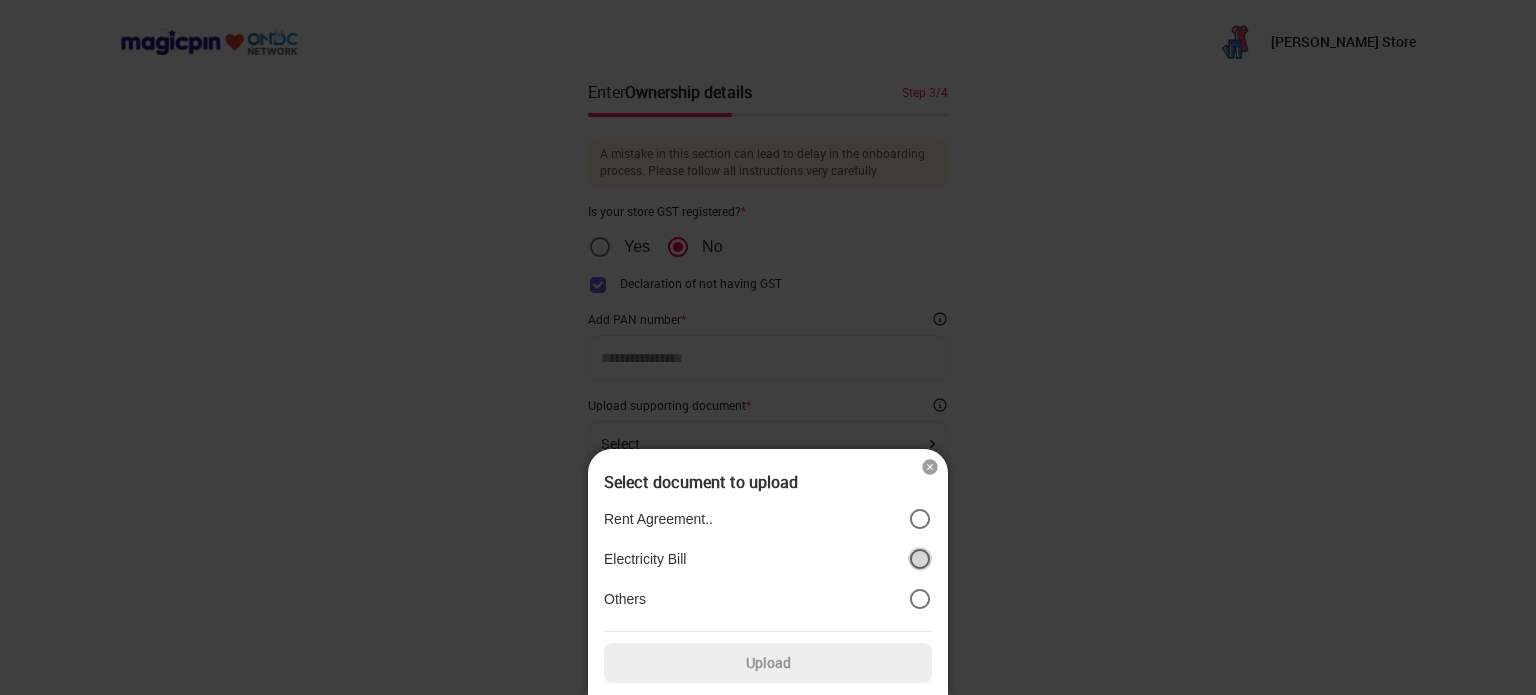 click 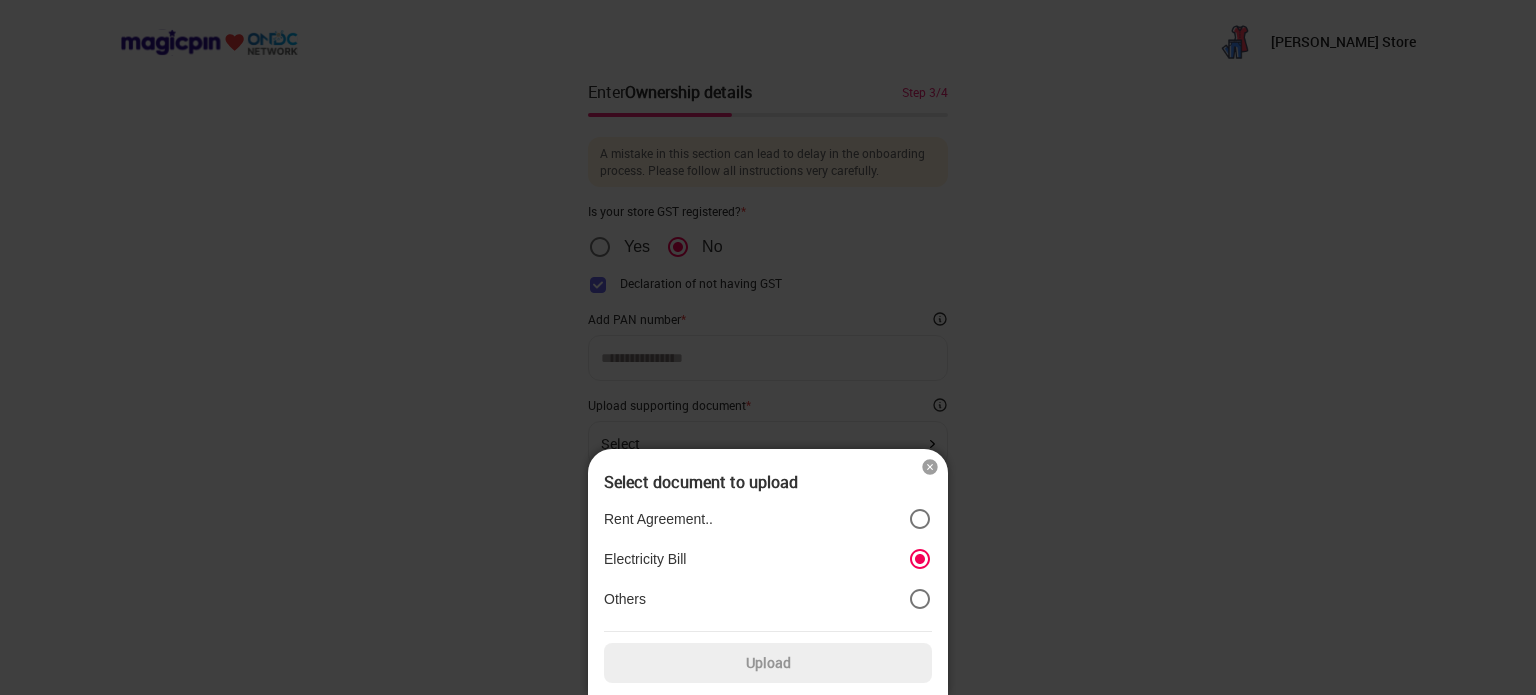 click at bounding box center (930, 467) 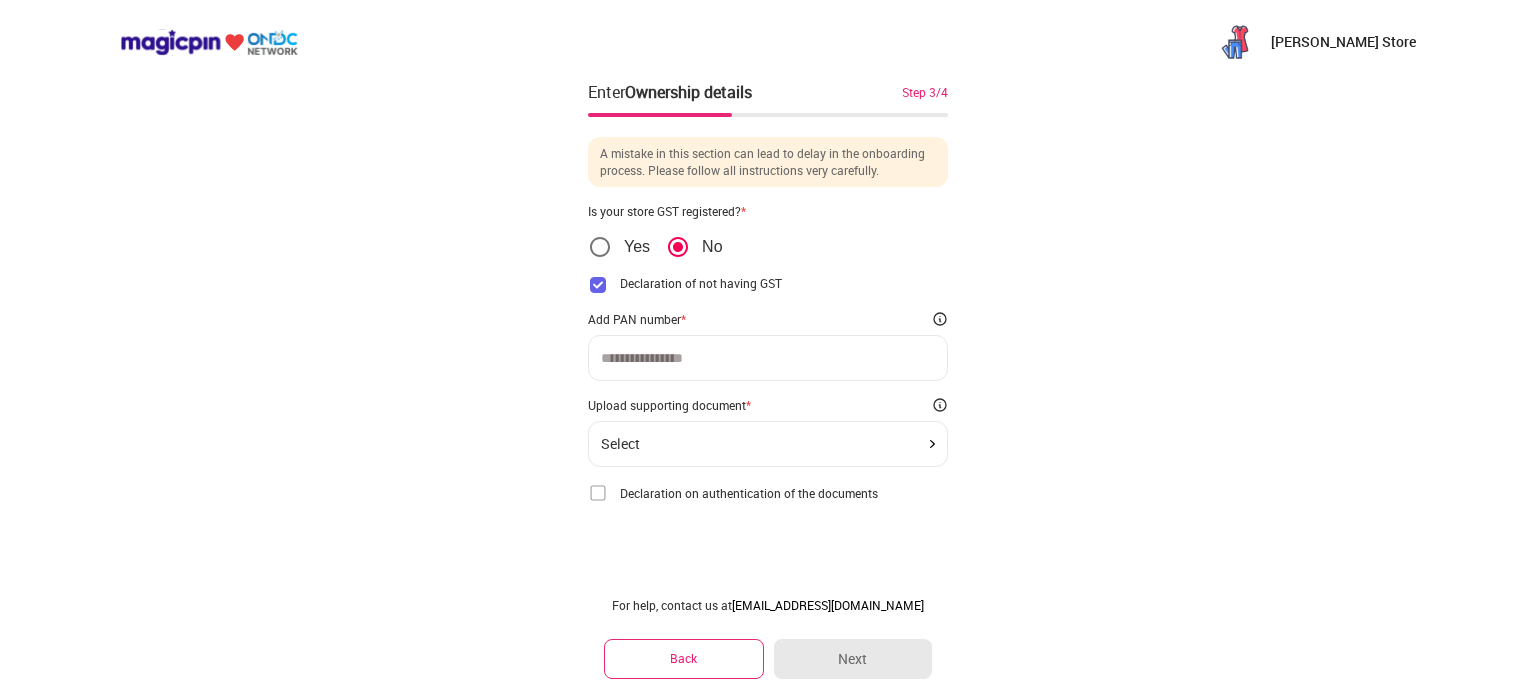 click at bounding box center (768, 358) 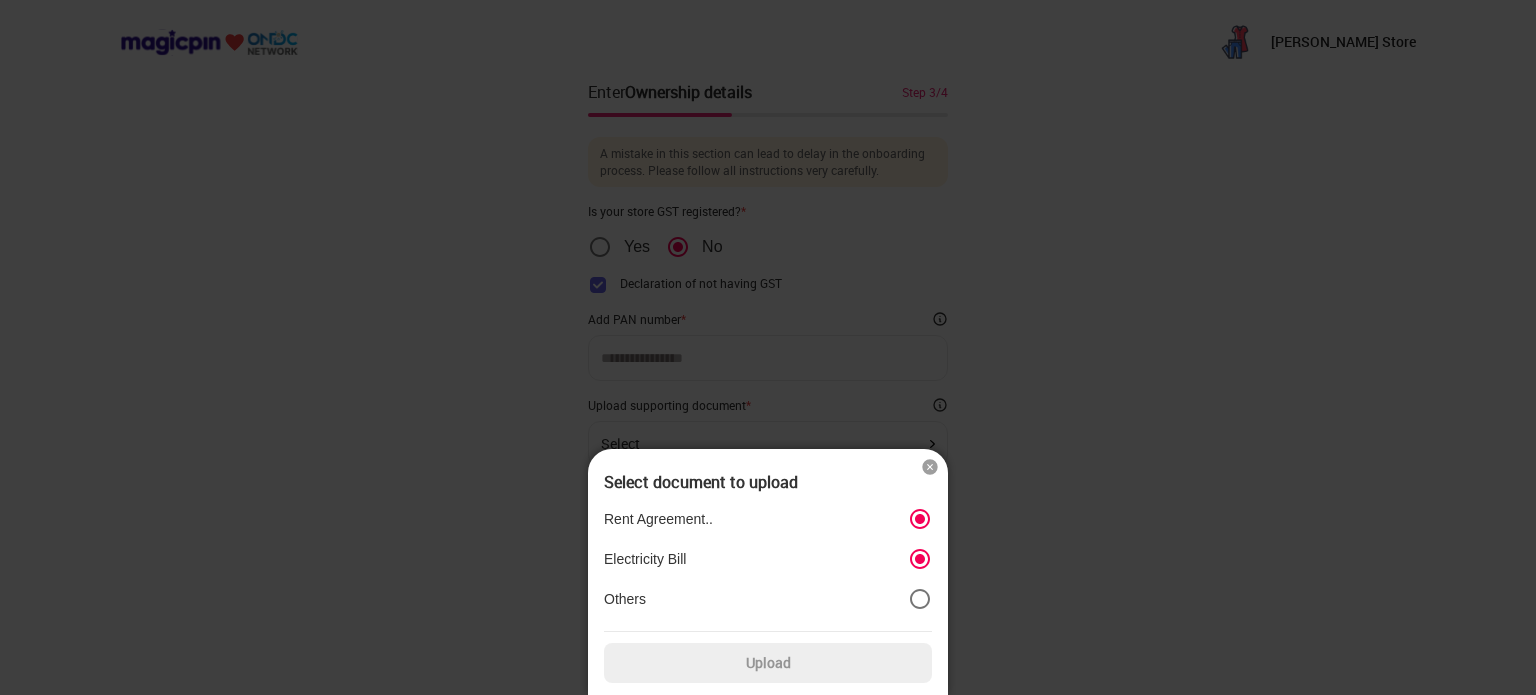 click at bounding box center (930, 467) 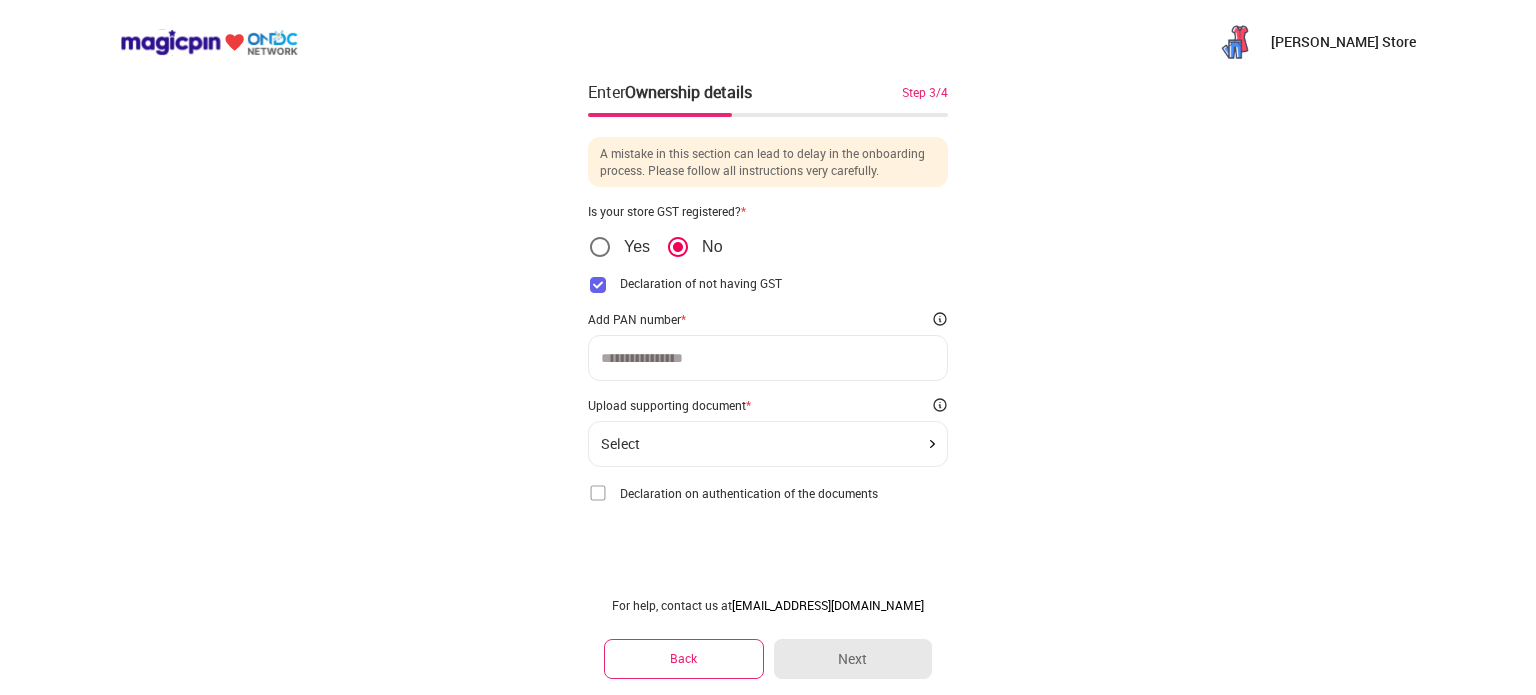 click at bounding box center (768, 358) 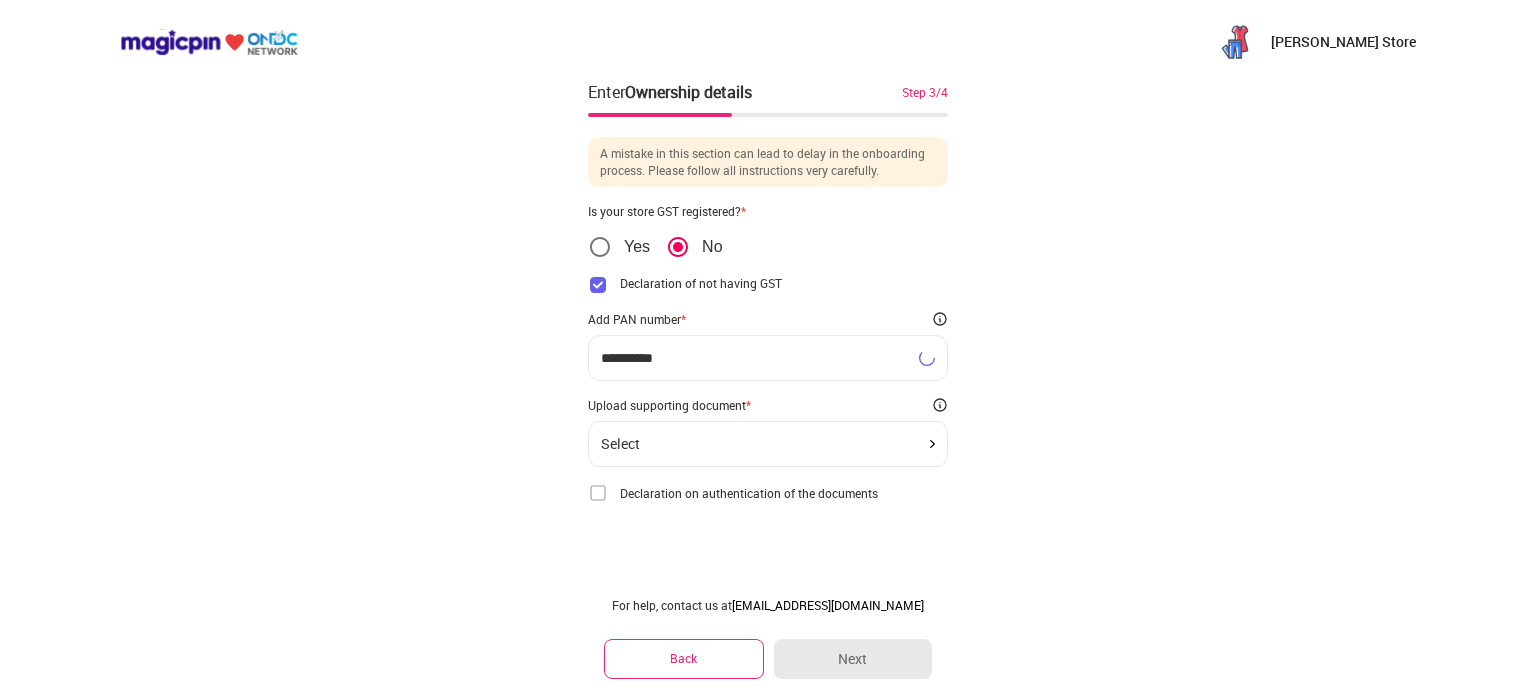 type on "**********" 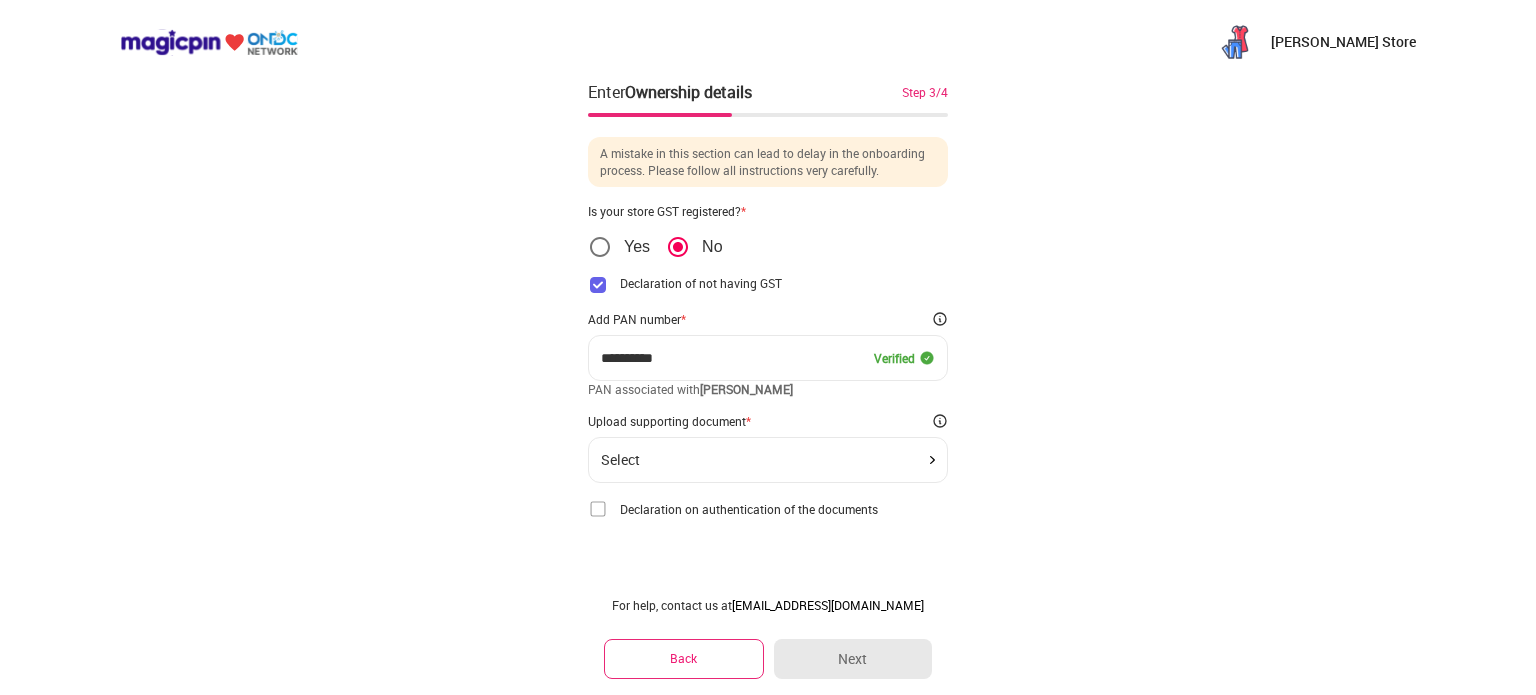 click on "Select" at bounding box center (768, 460) 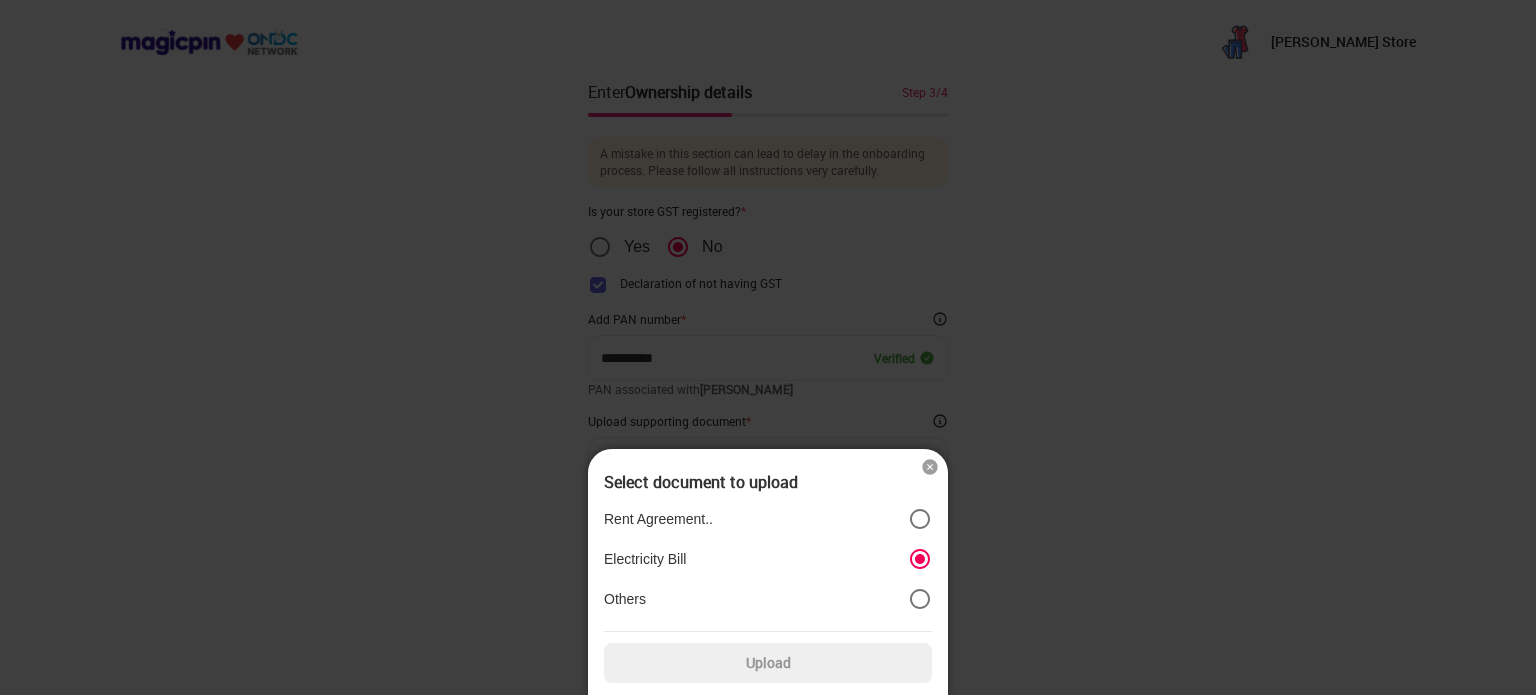 click on "Upload" at bounding box center [768, 663] 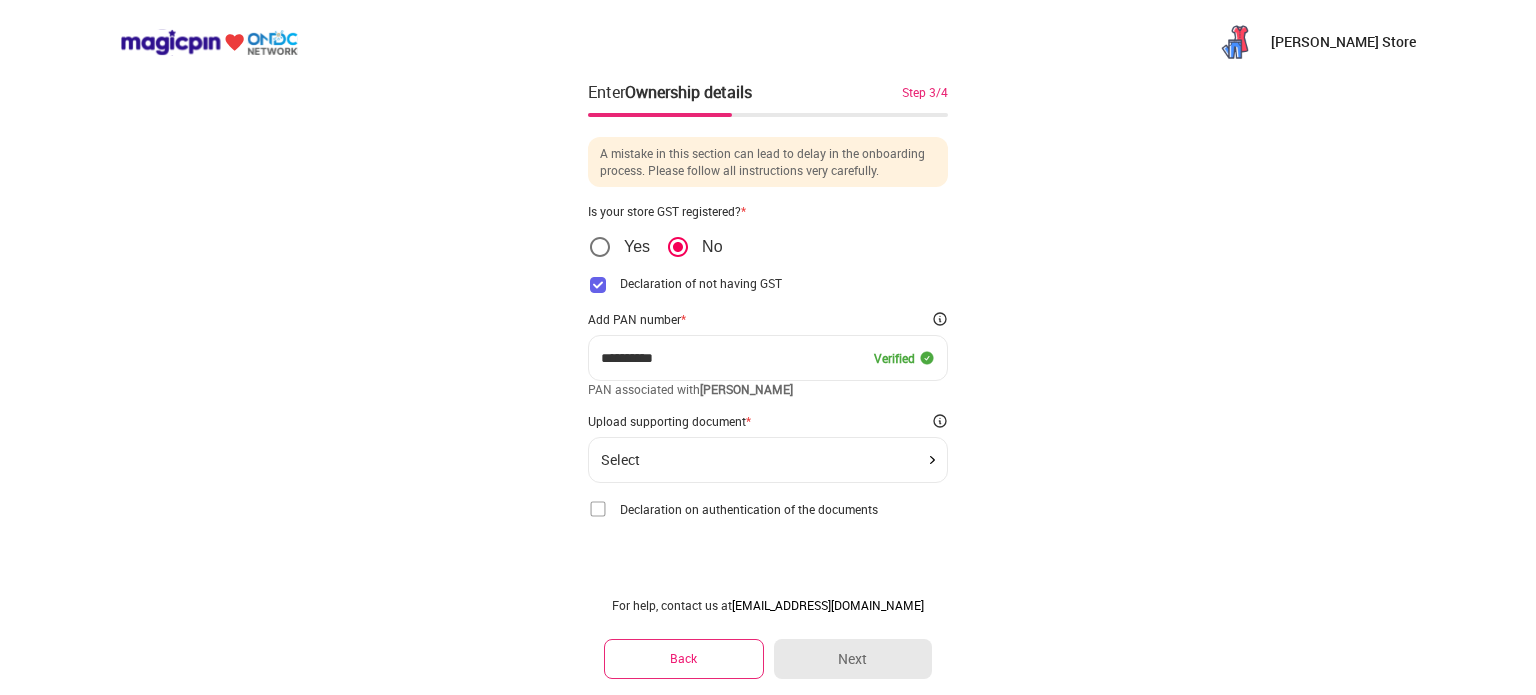click on "Select" 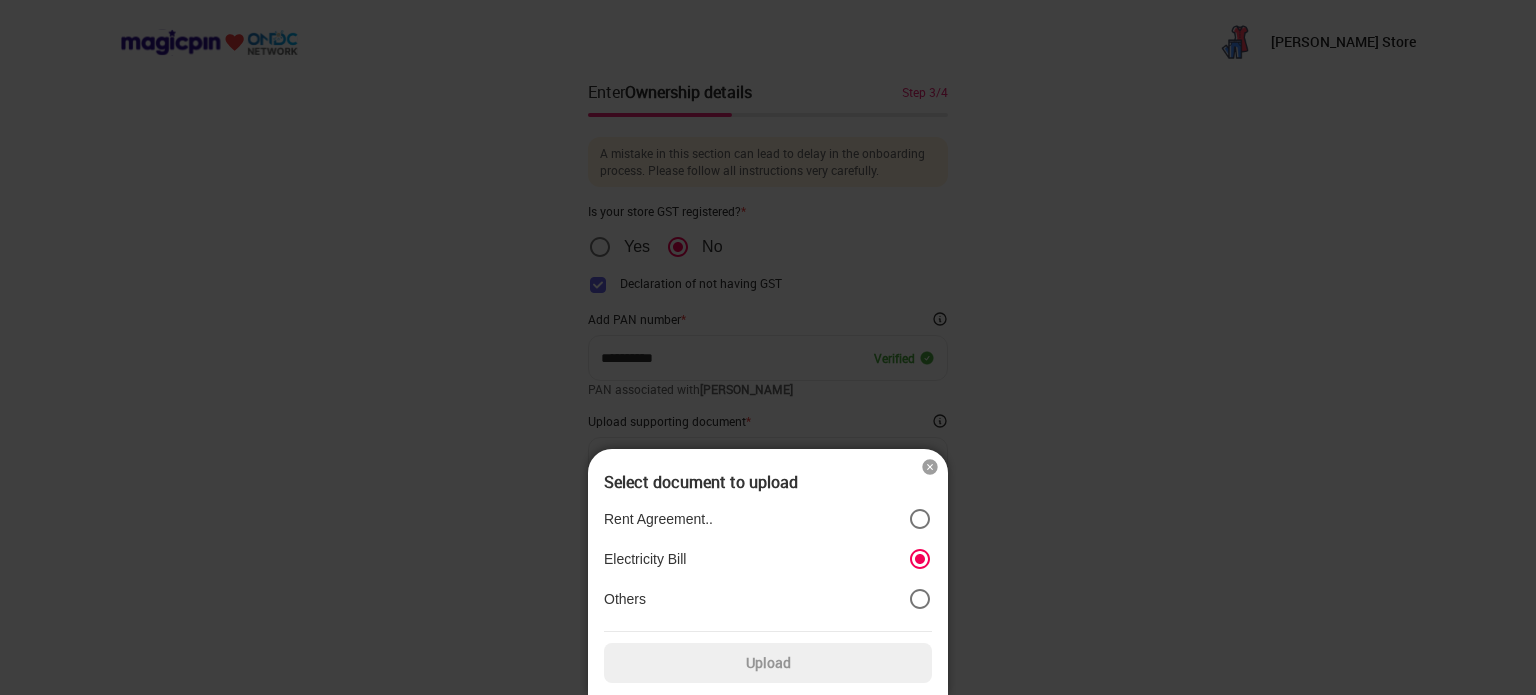 click on "Upload" at bounding box center (768, 663) 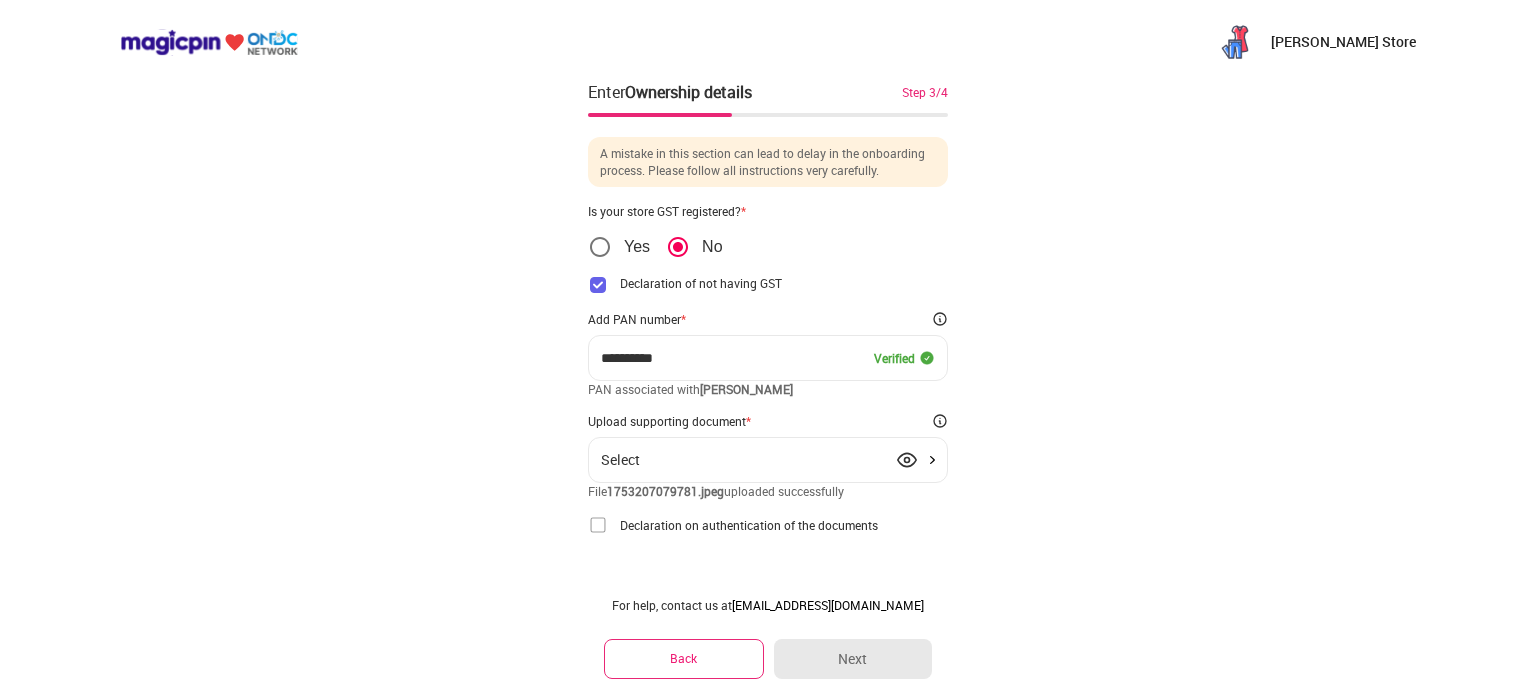 click at bounding box center (598, 525) 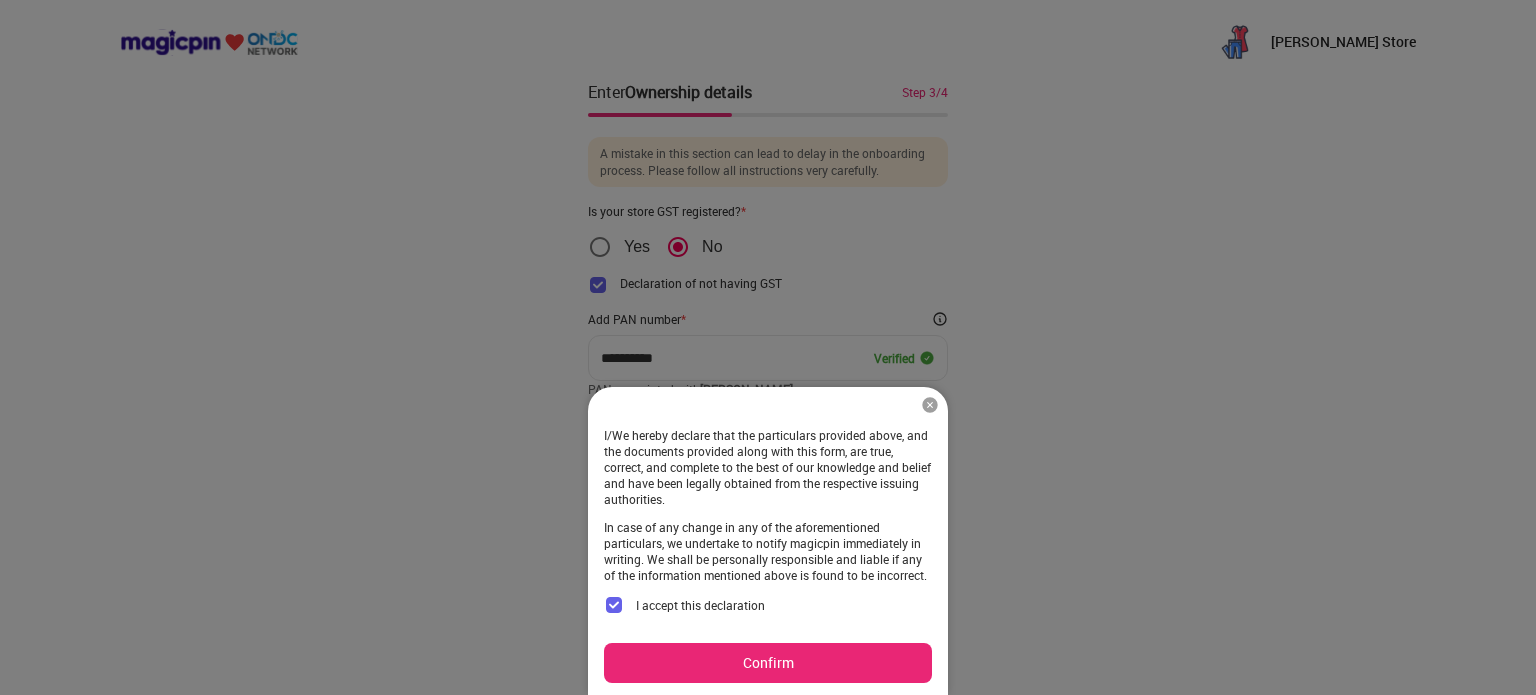click on "Confirm" at bounding box center (768, 663) 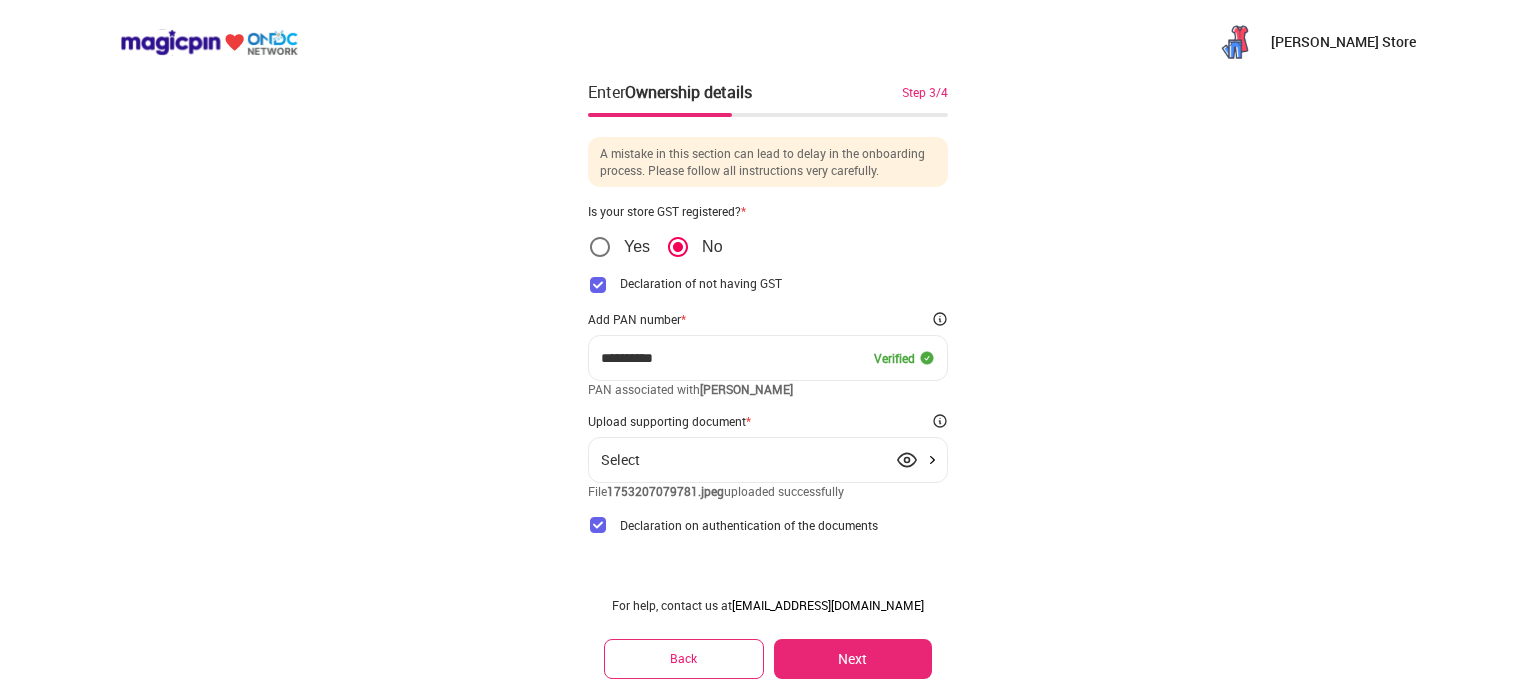 click on "Next" at bounding box center (853, 659) 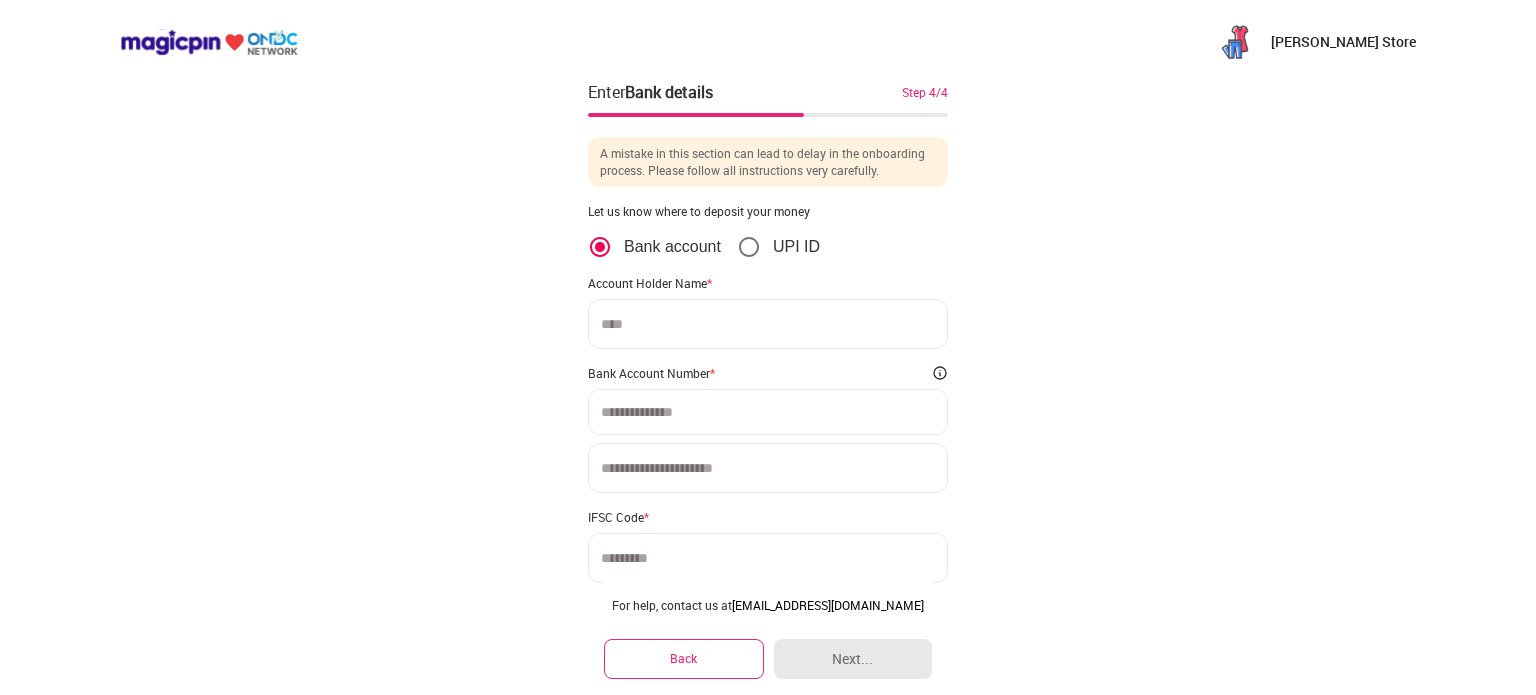 click at bounding box center [768, 324] 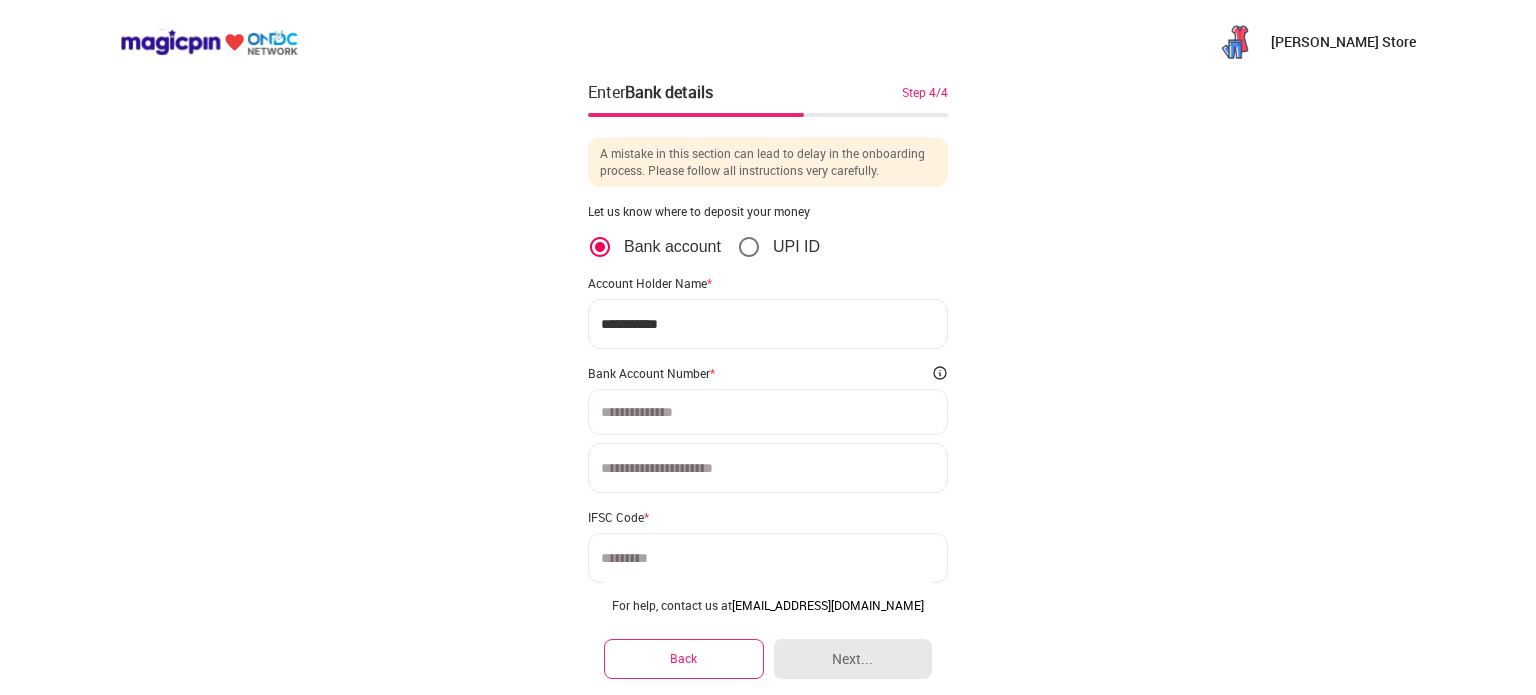 type on "**********" 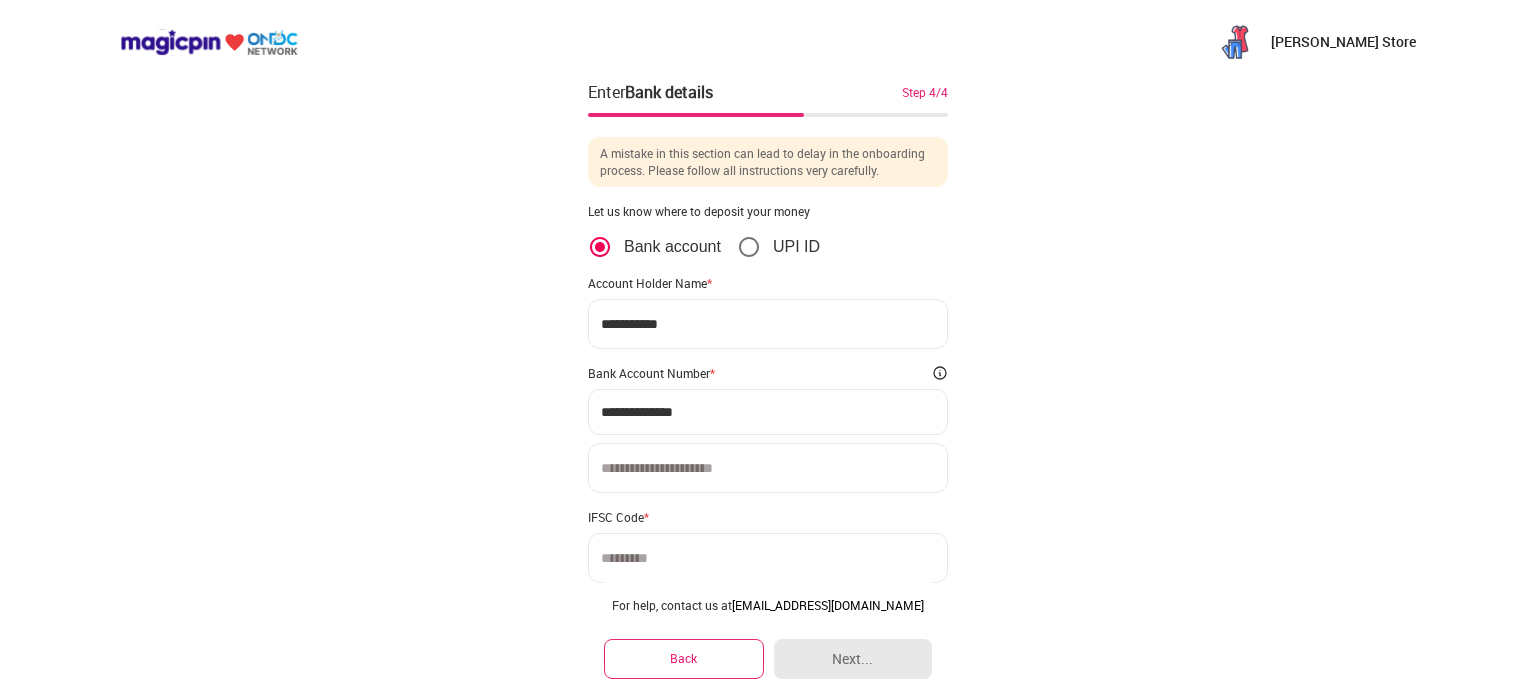 type on "**********" 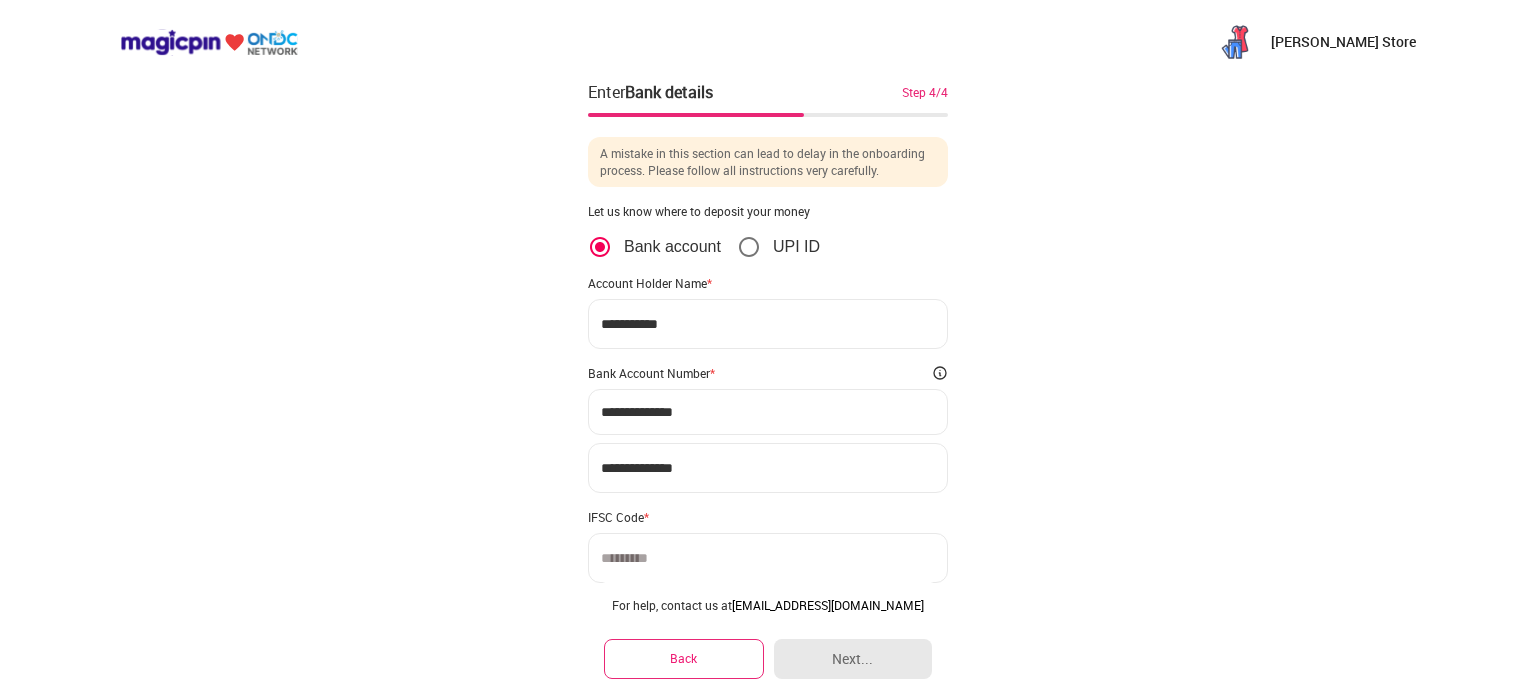 type on "**********" 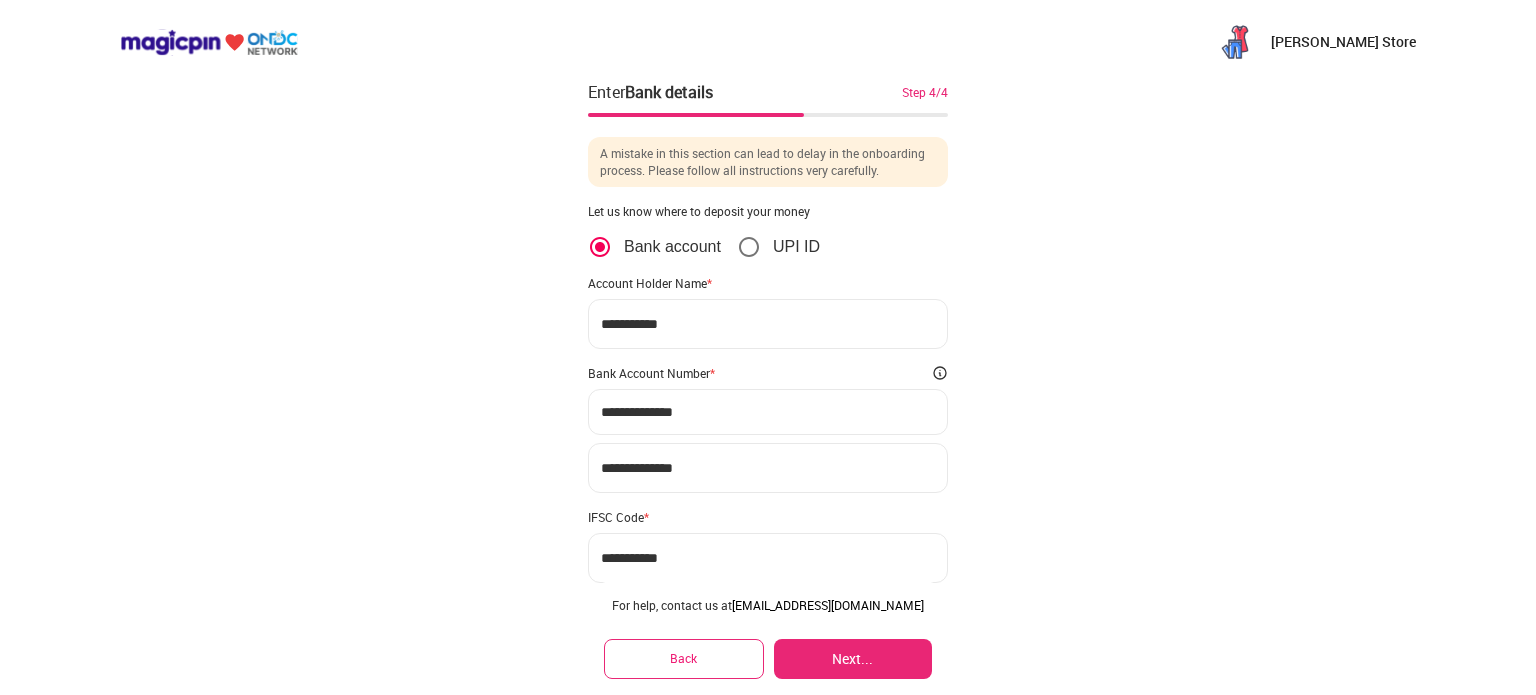 type on "**********" 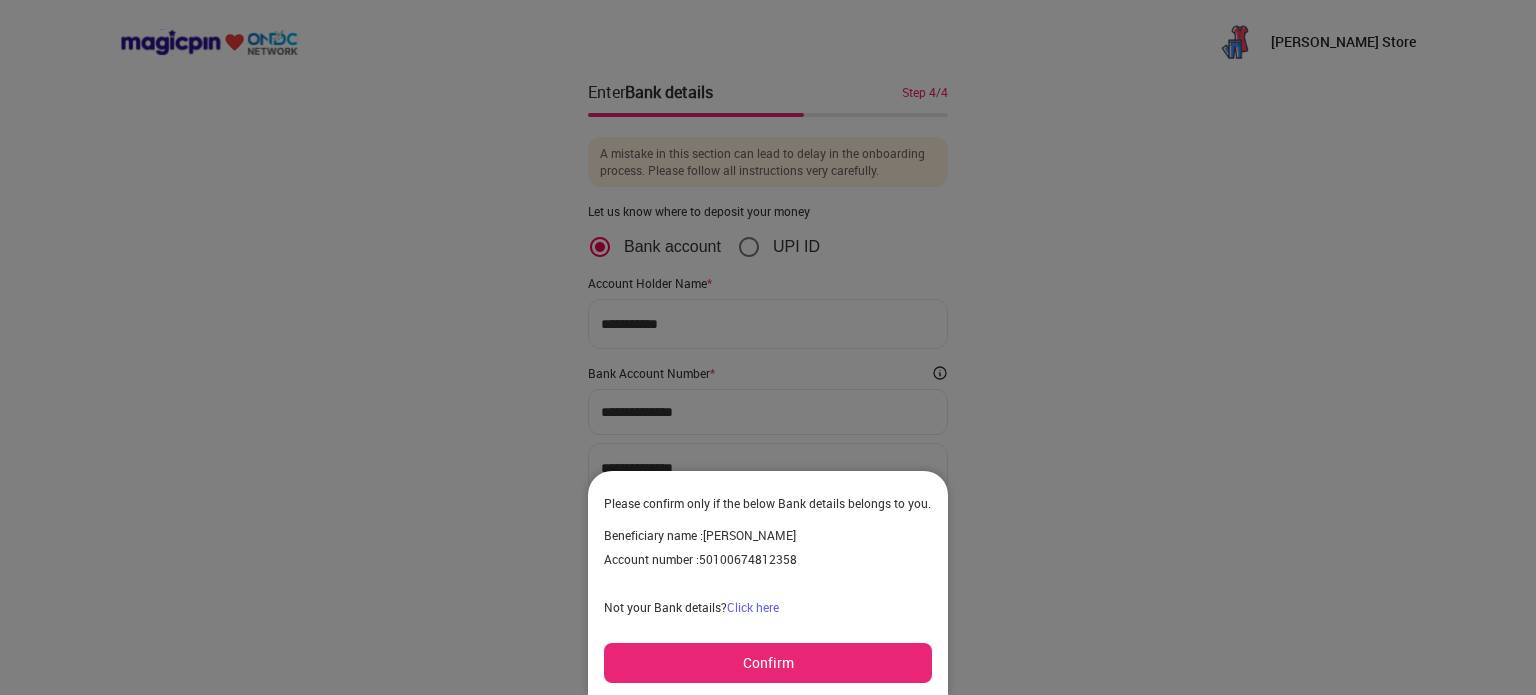 click on "Confirm" at bounding box center (768, 663) 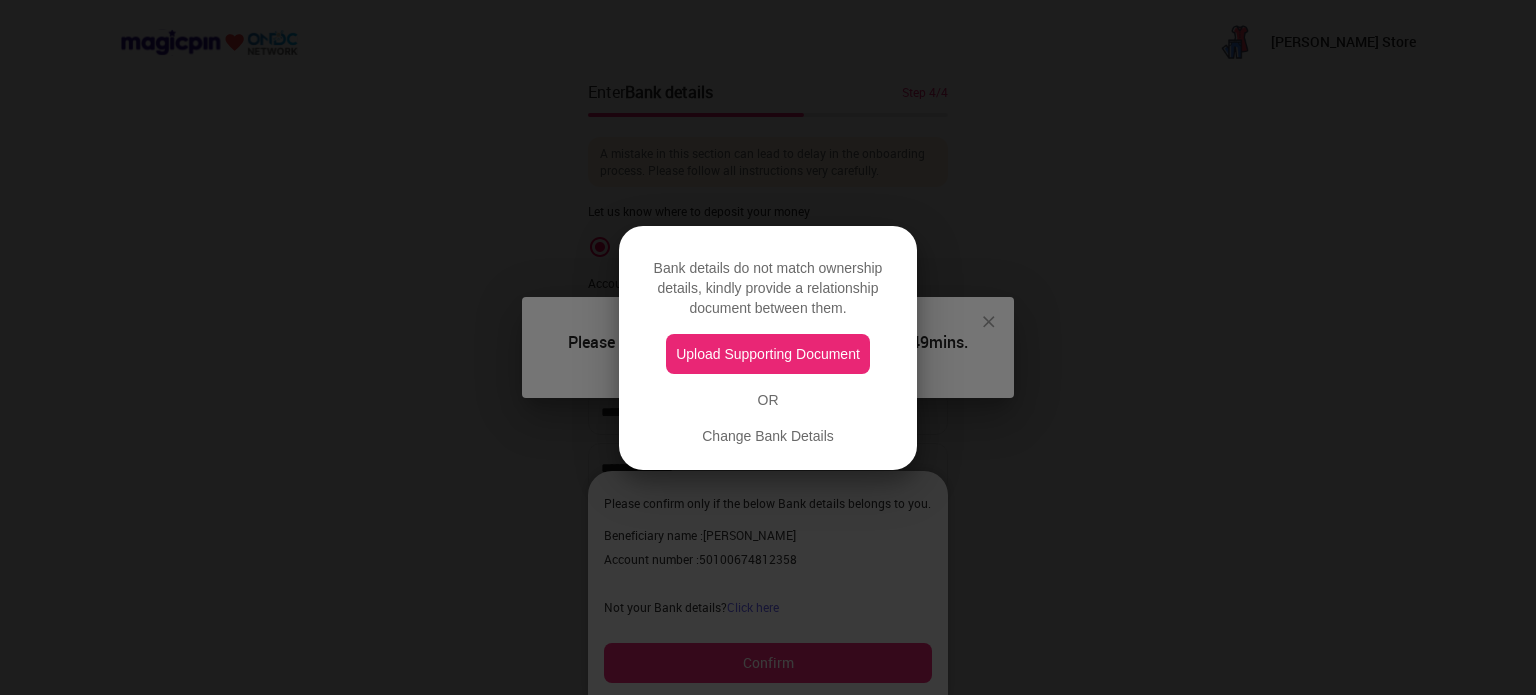 click at bounding box center (768, 347) 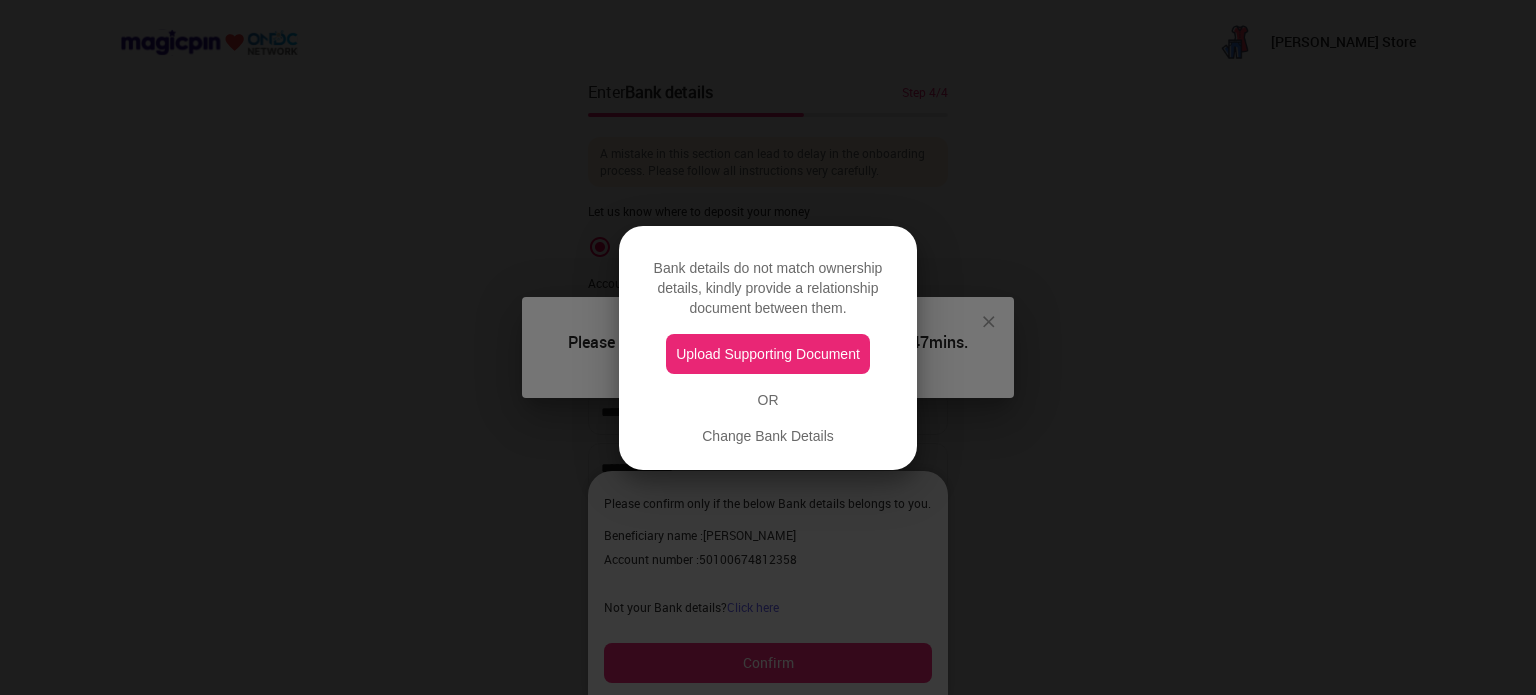 click at bounding box center (768, 347) 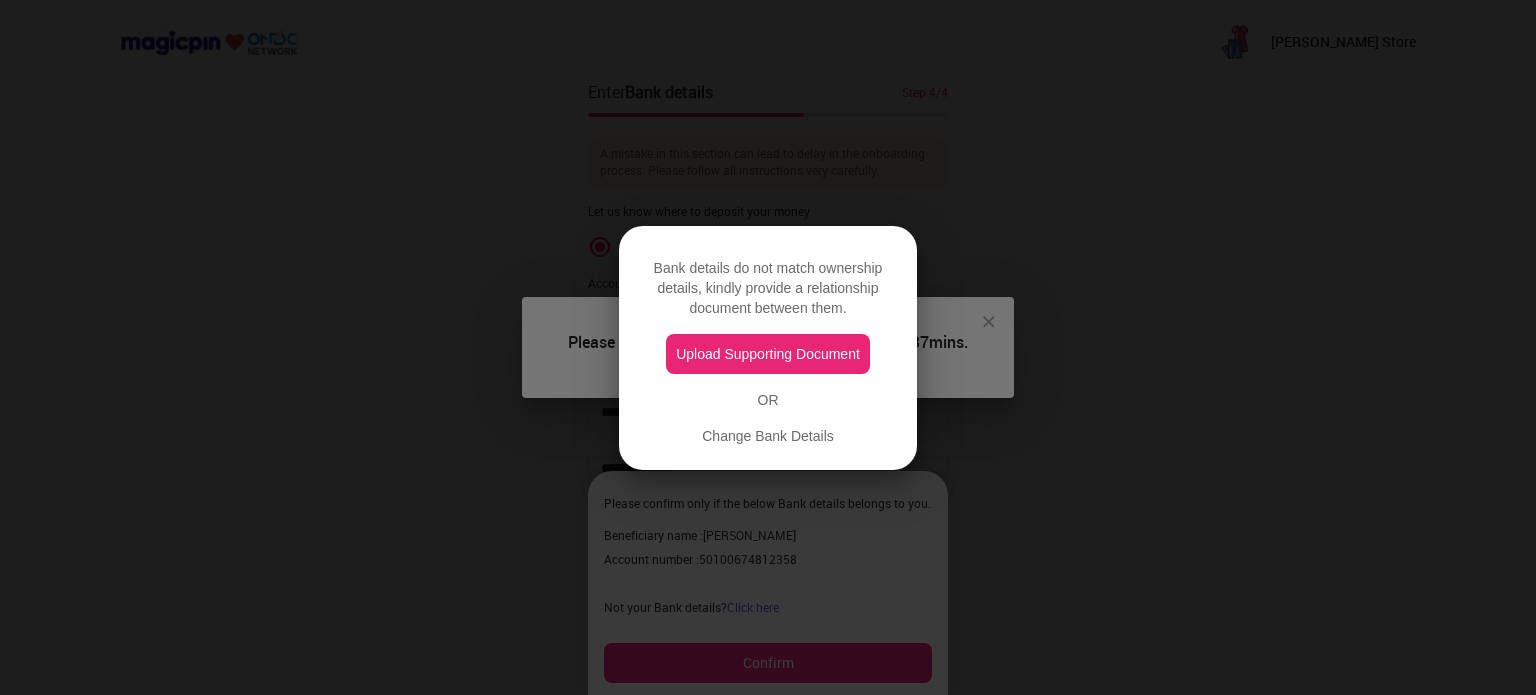 click on "Upload Supporting Document" at bounding box center (768, 354) 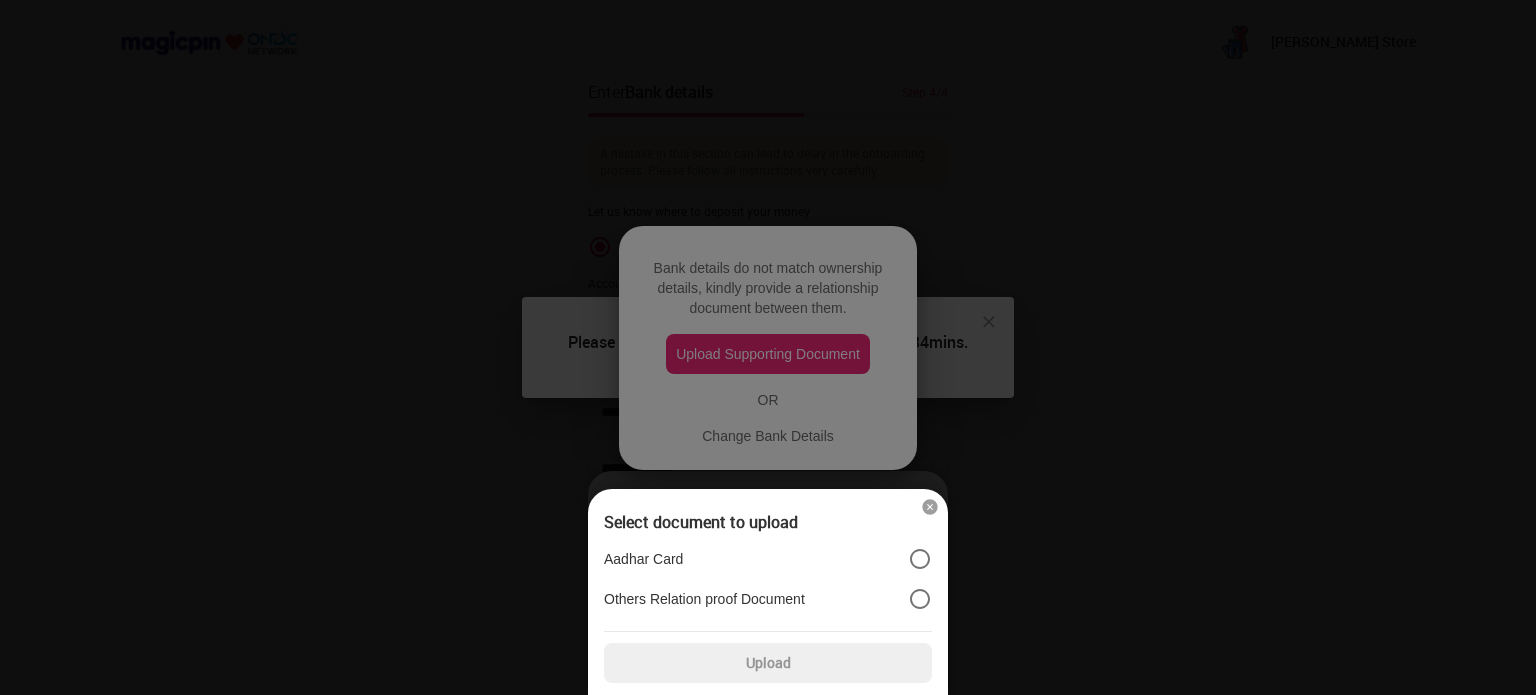 click at bounding box center [768, 347] 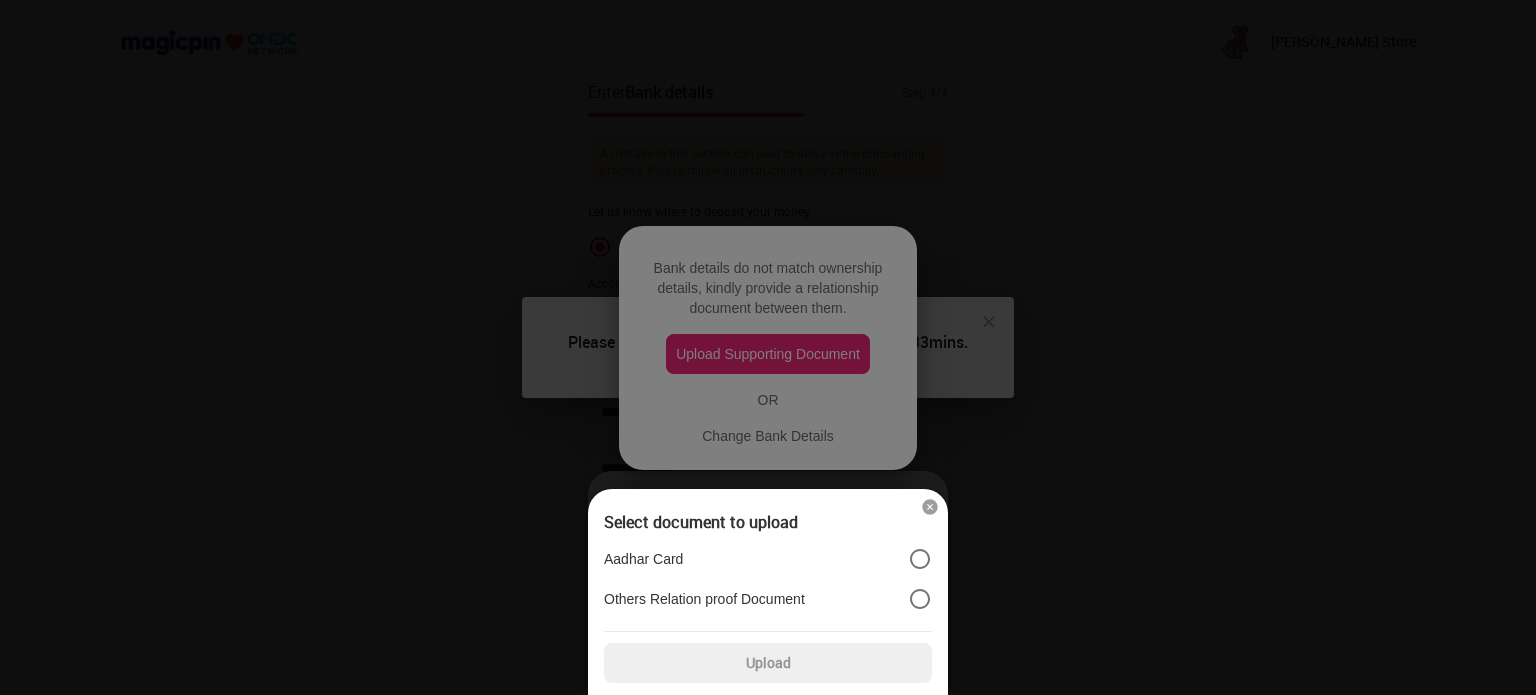 click at bounding box center (768, 347) 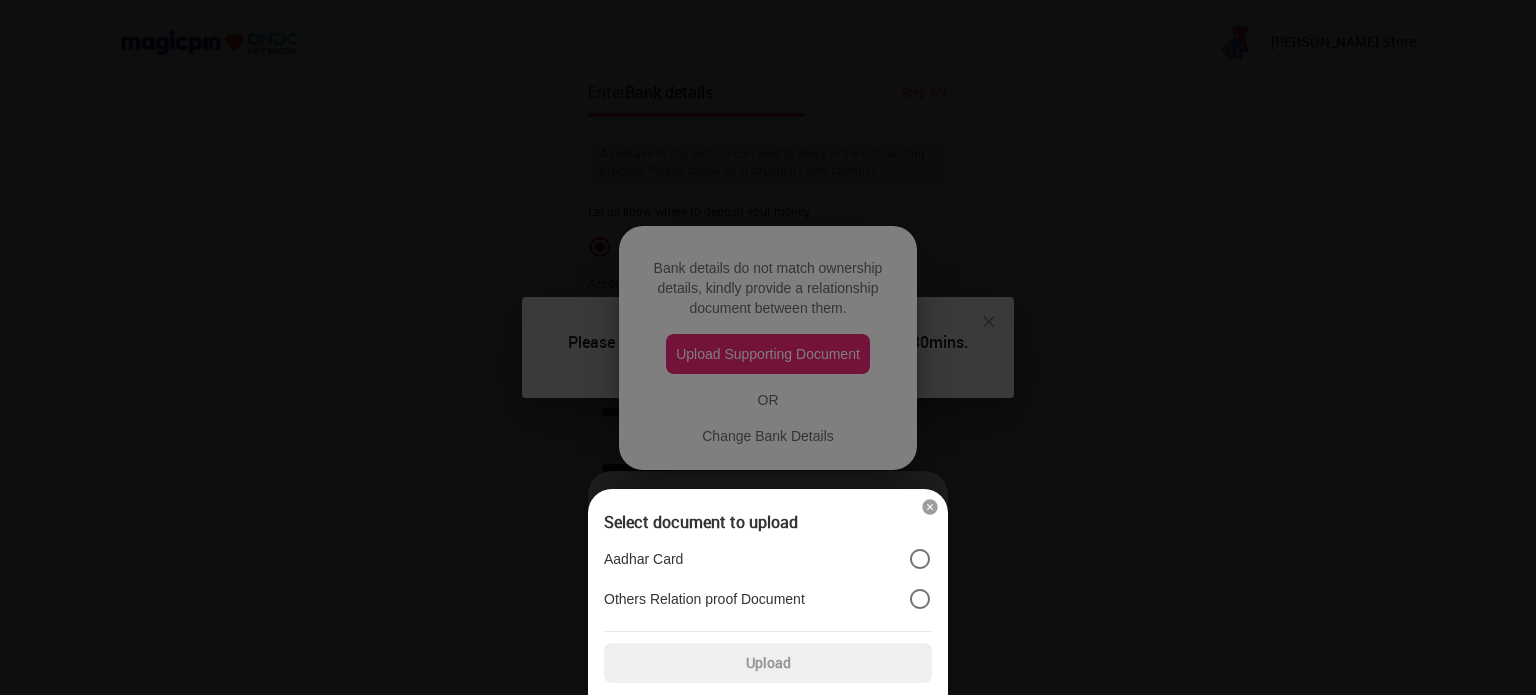 click at bounding box center (930, 507) 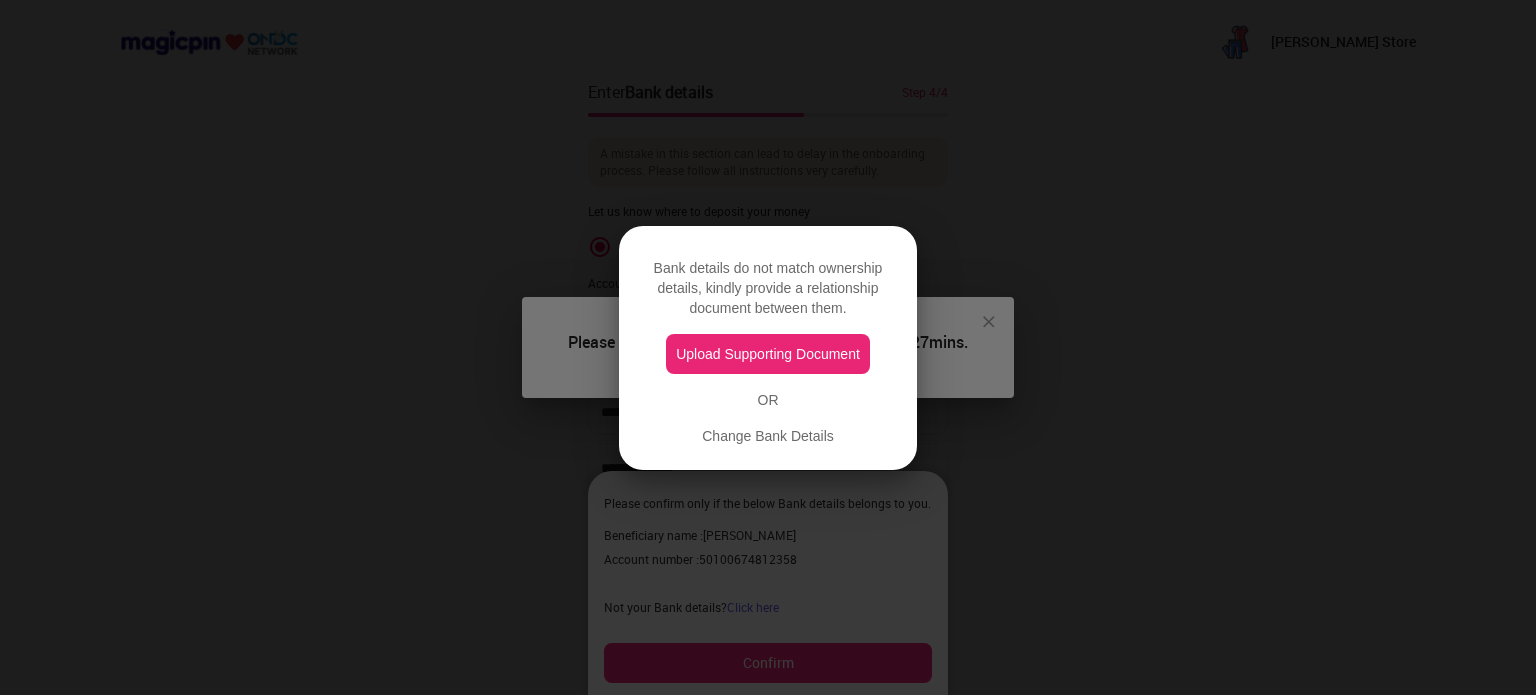 click on "Upload Supporting Document" at bounding box center (768, 354) 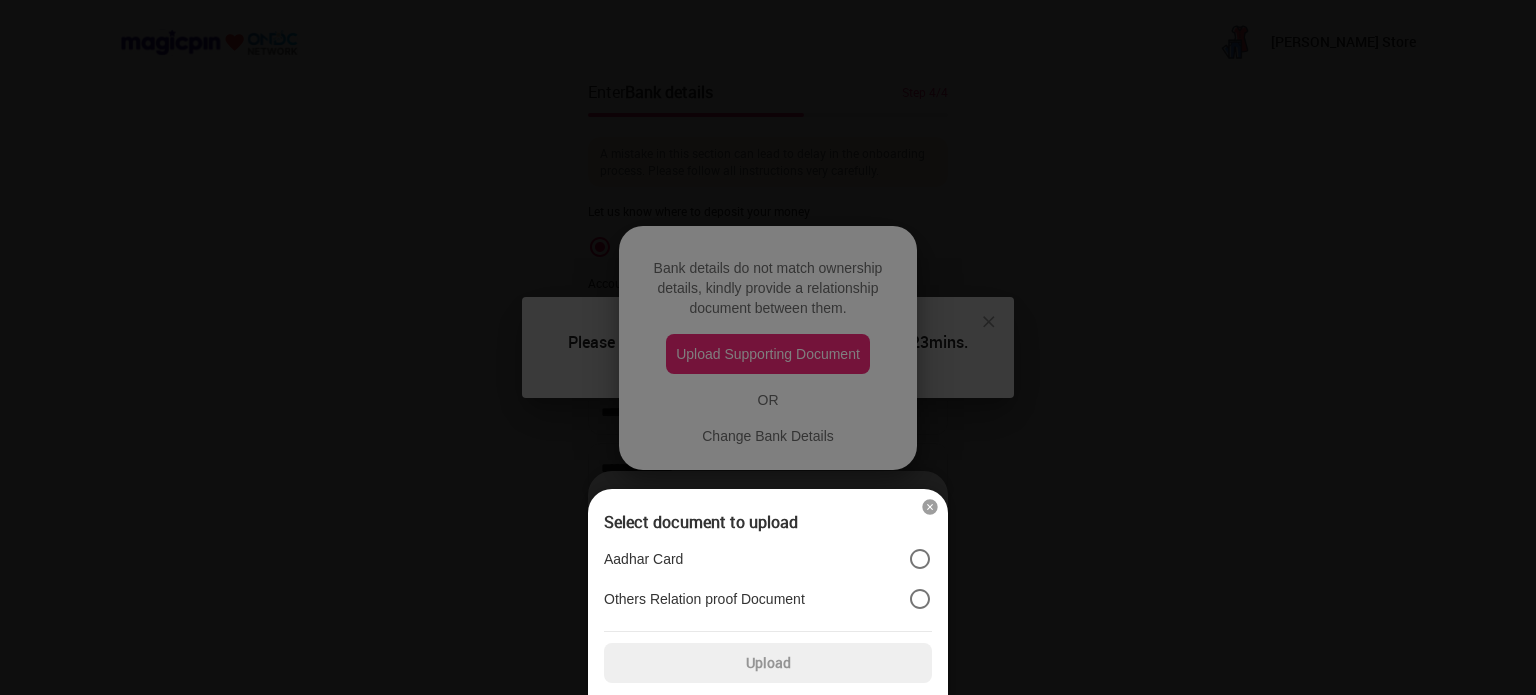 click at bounding box center [930, 507] 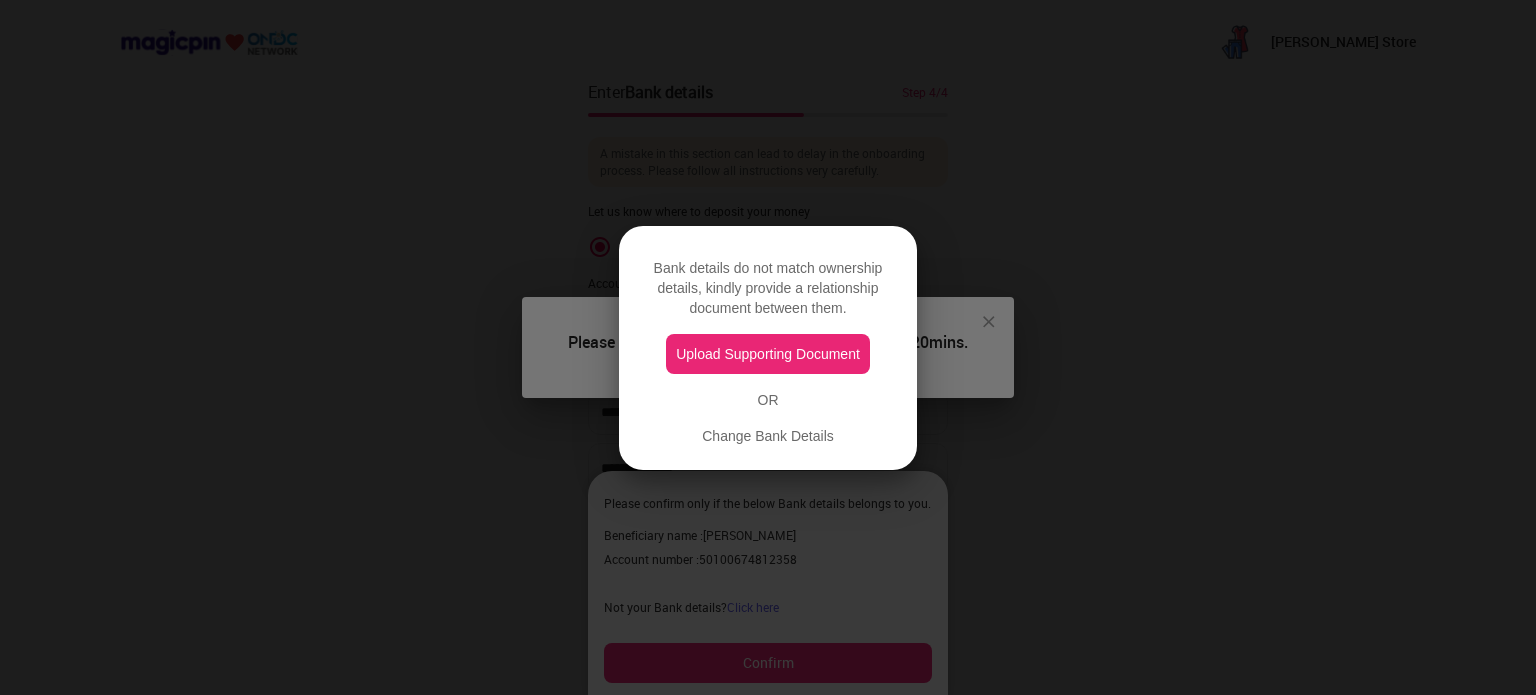 click on "Upload Supporting Document" at bounding box center (768, 354) 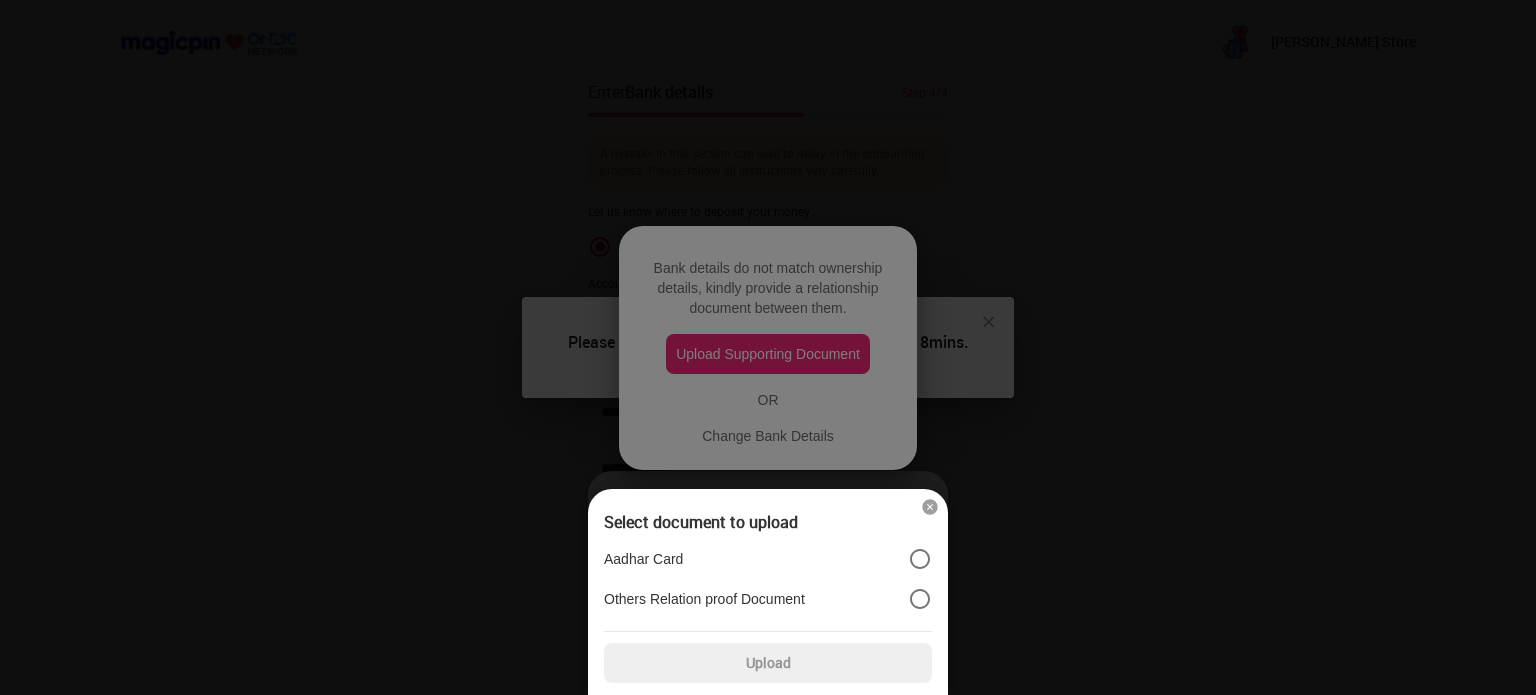 click at bounding box center [930, 507] 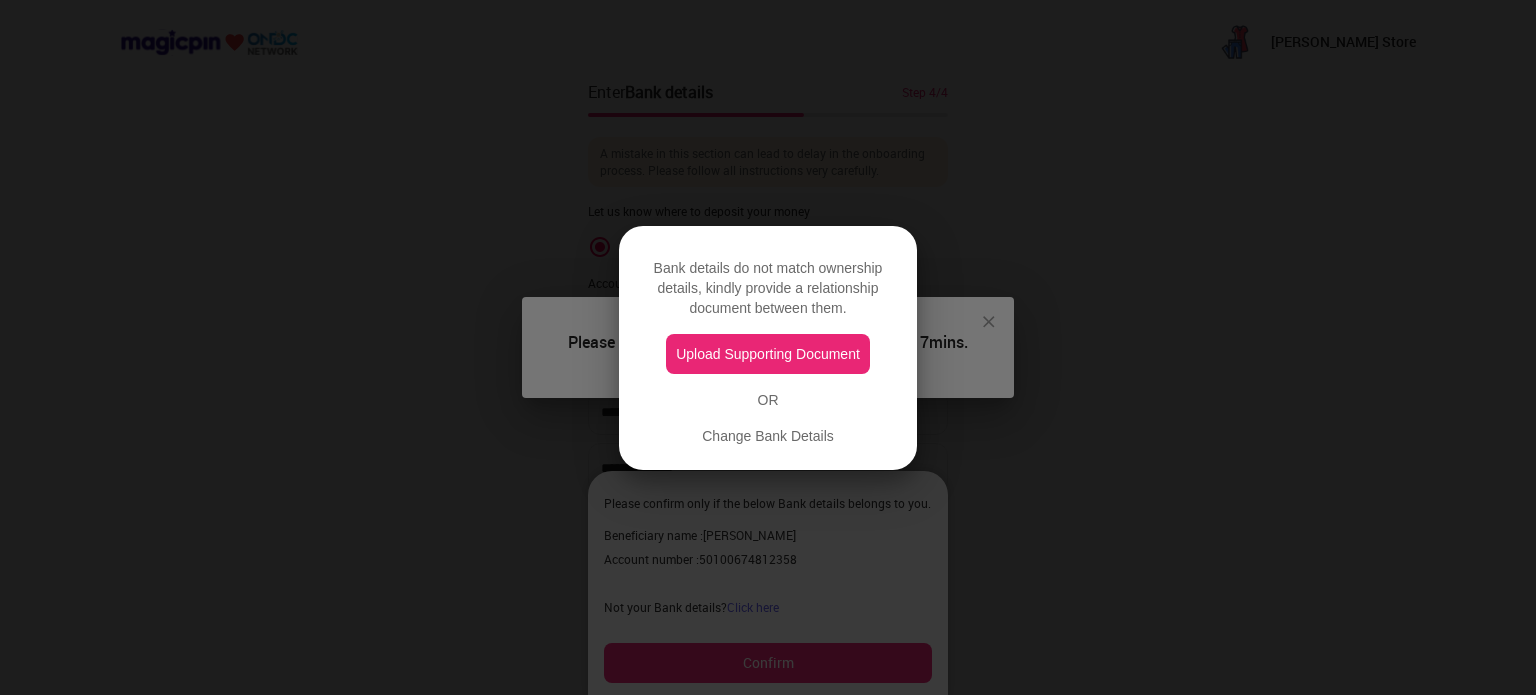 click on "Change Bank Details" at bounding box center [768, 436] 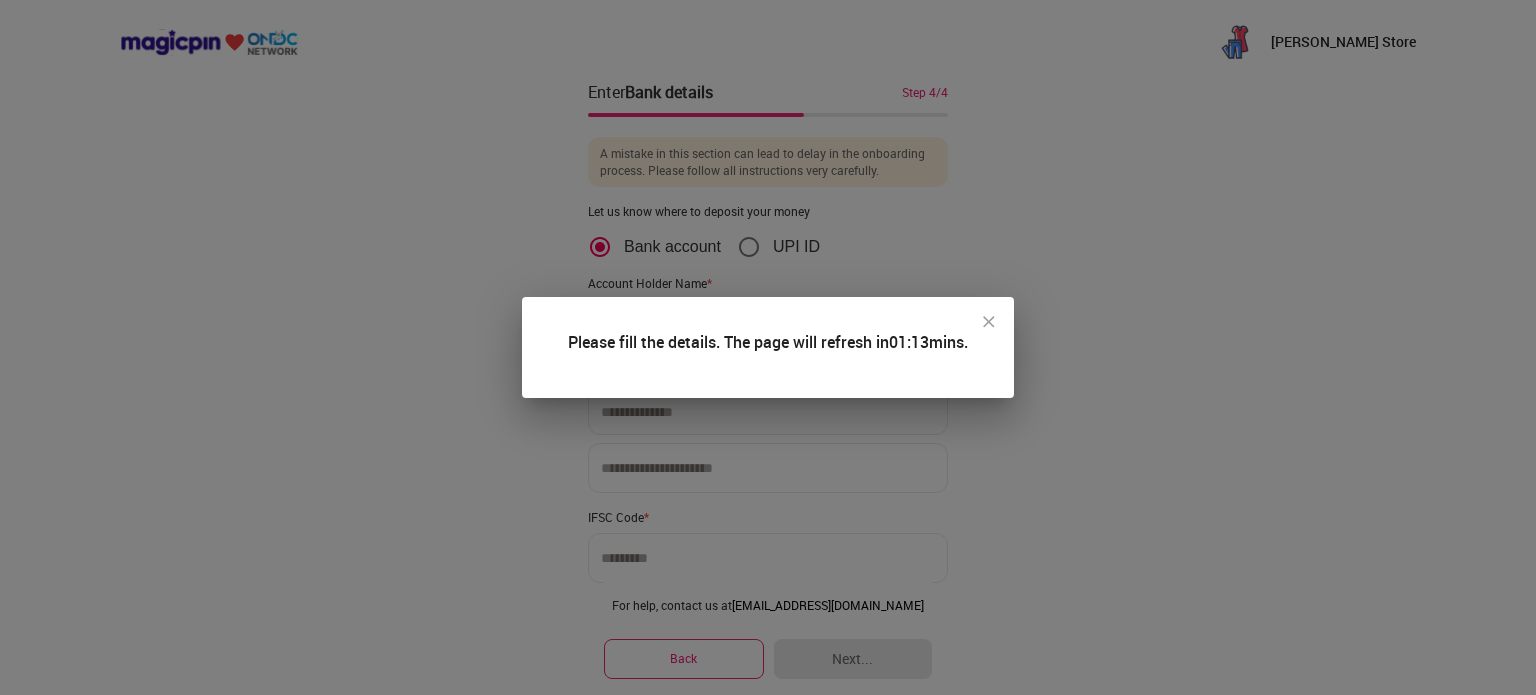 click at bounding box center [989, 322] 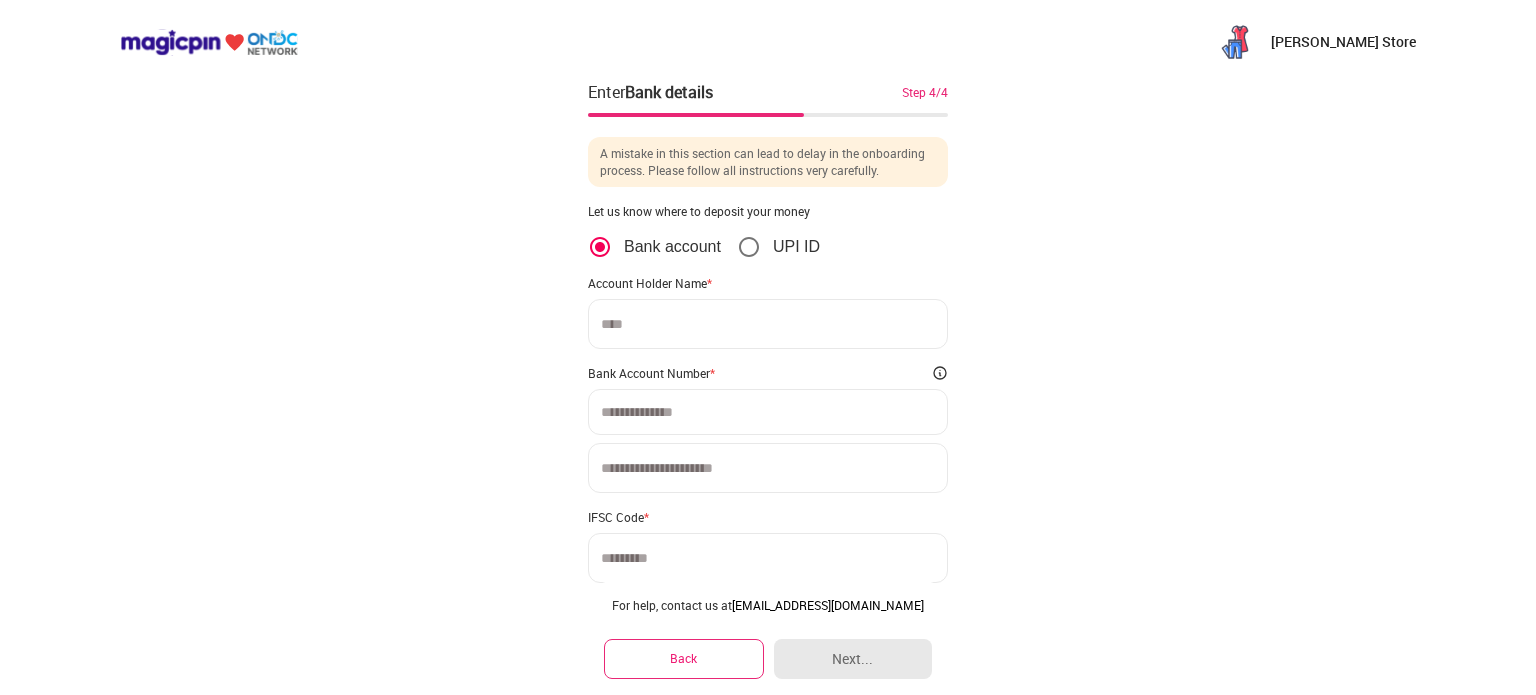 click at bounding box center (768, 324) 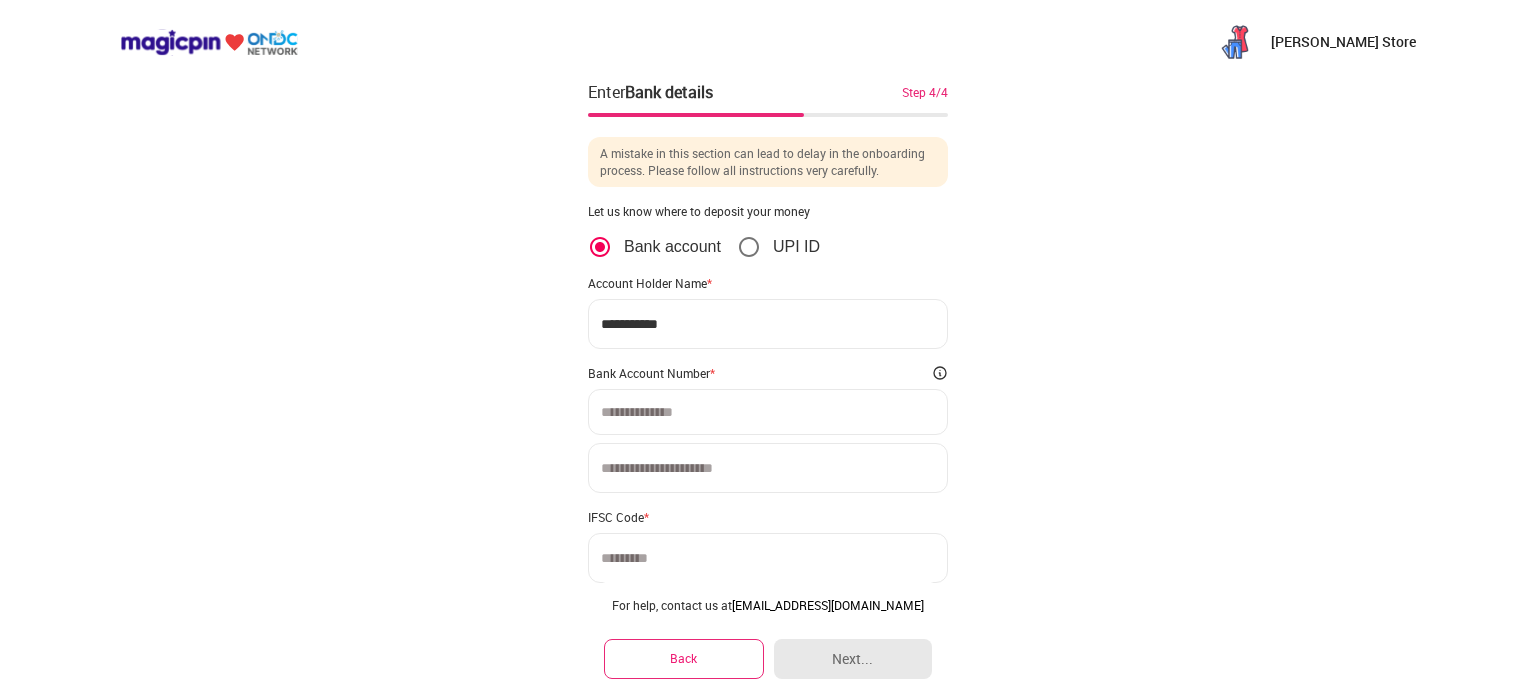 type on "**********" 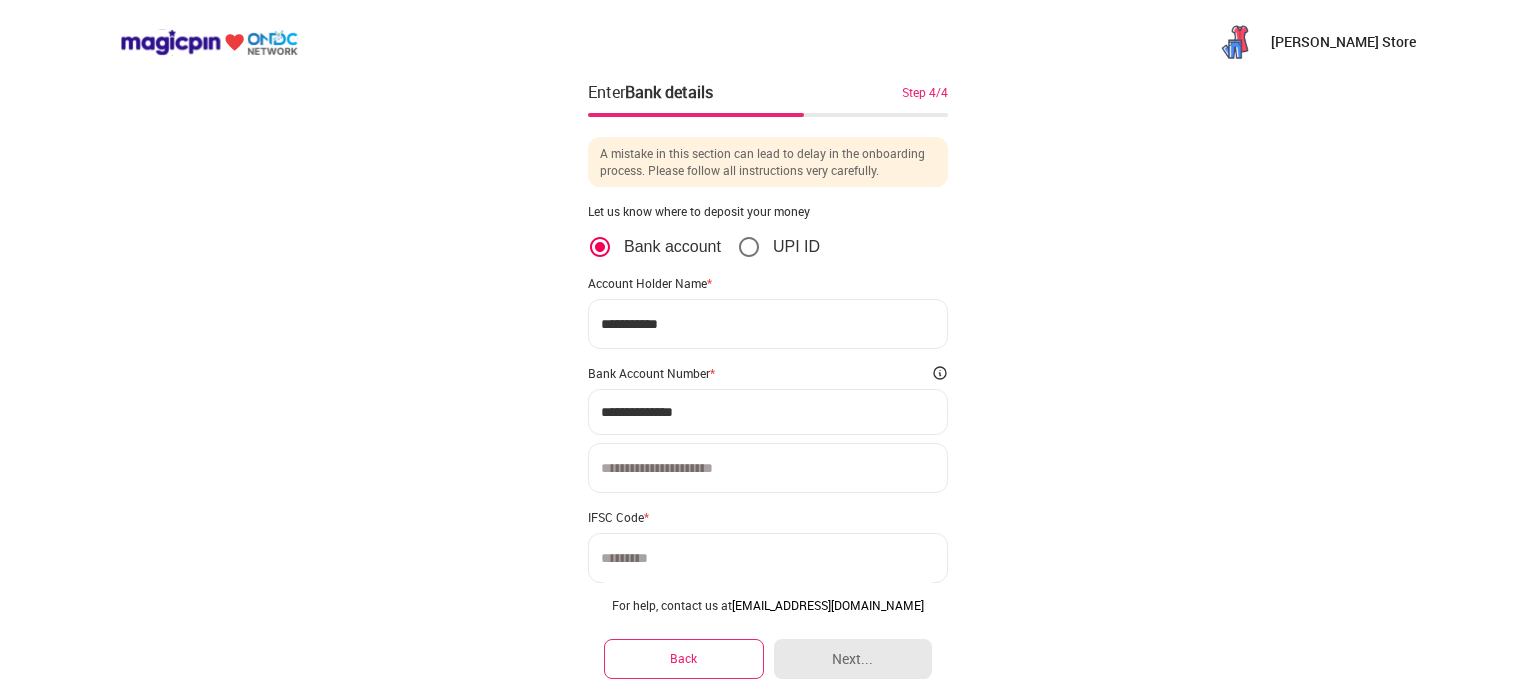 type on "**********" 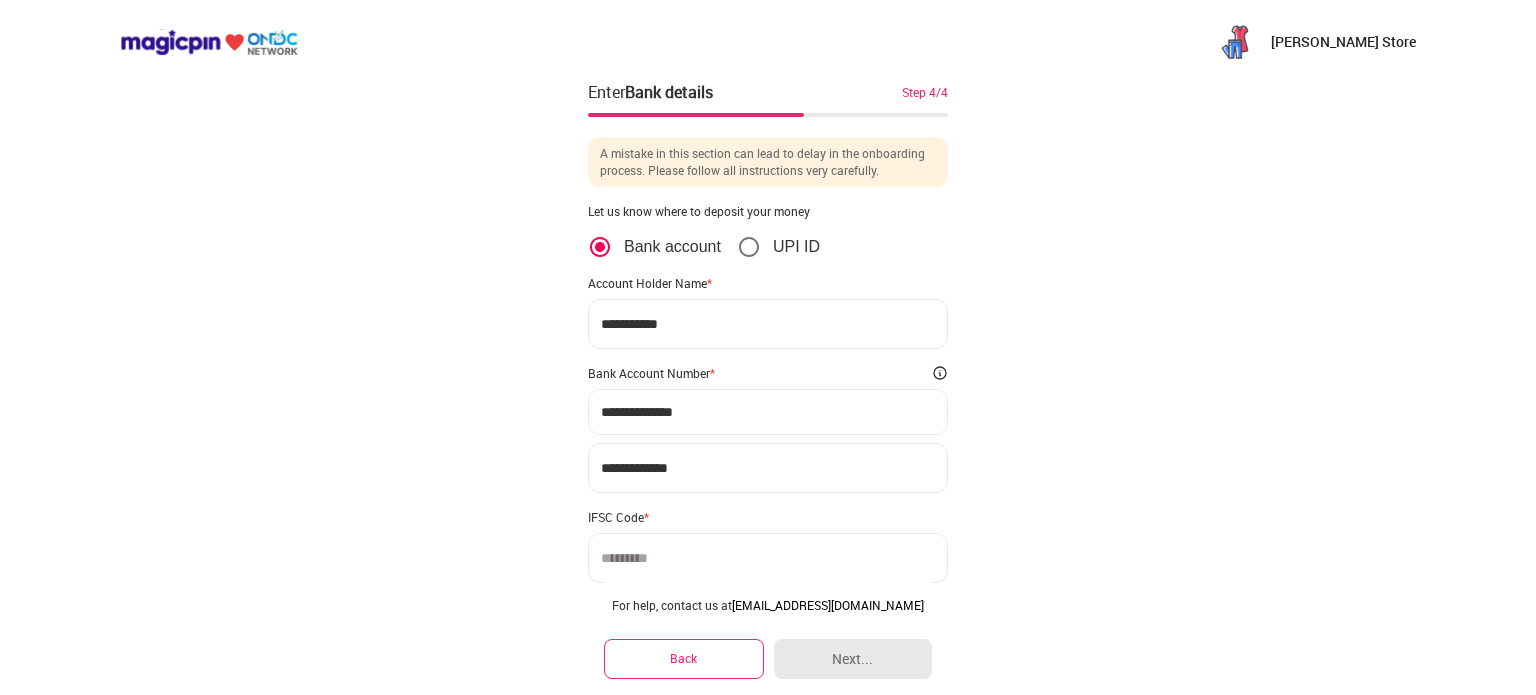 type on "**********" 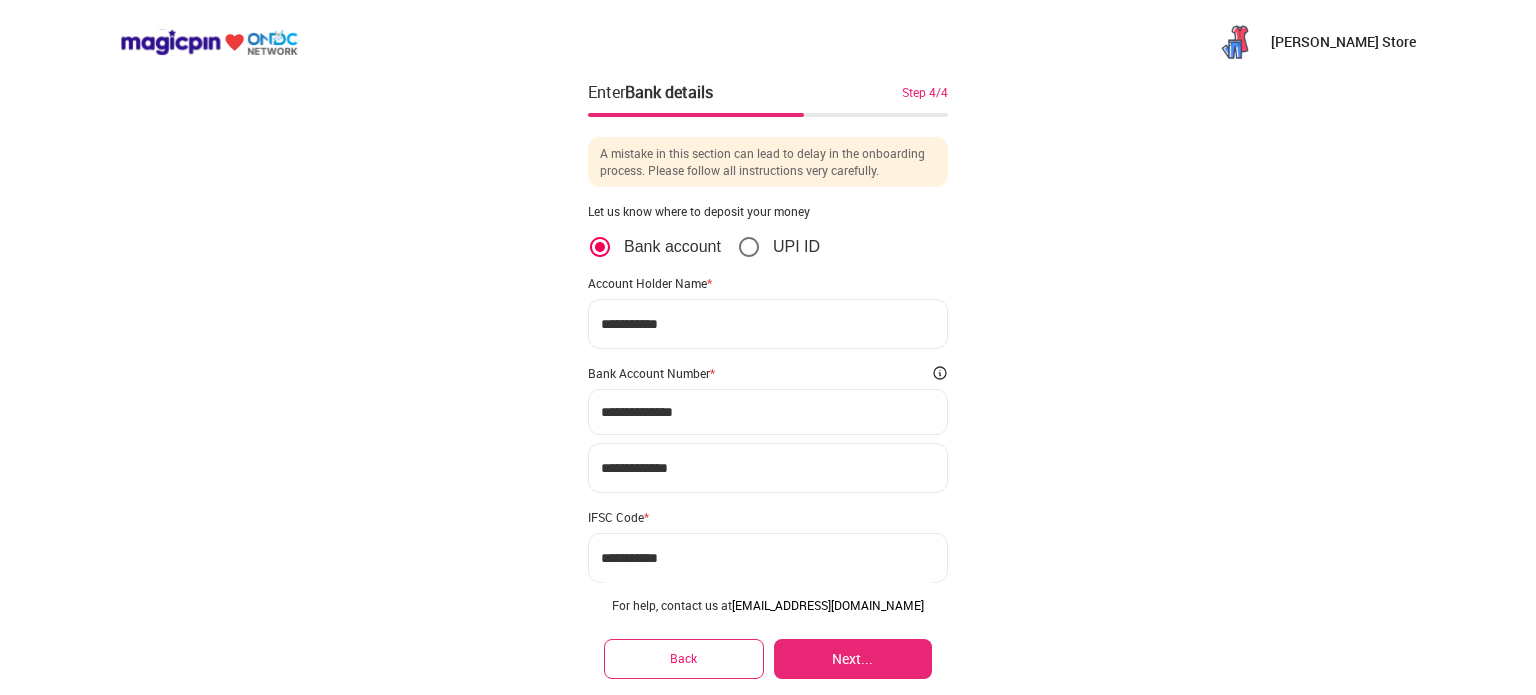 type on "**********" 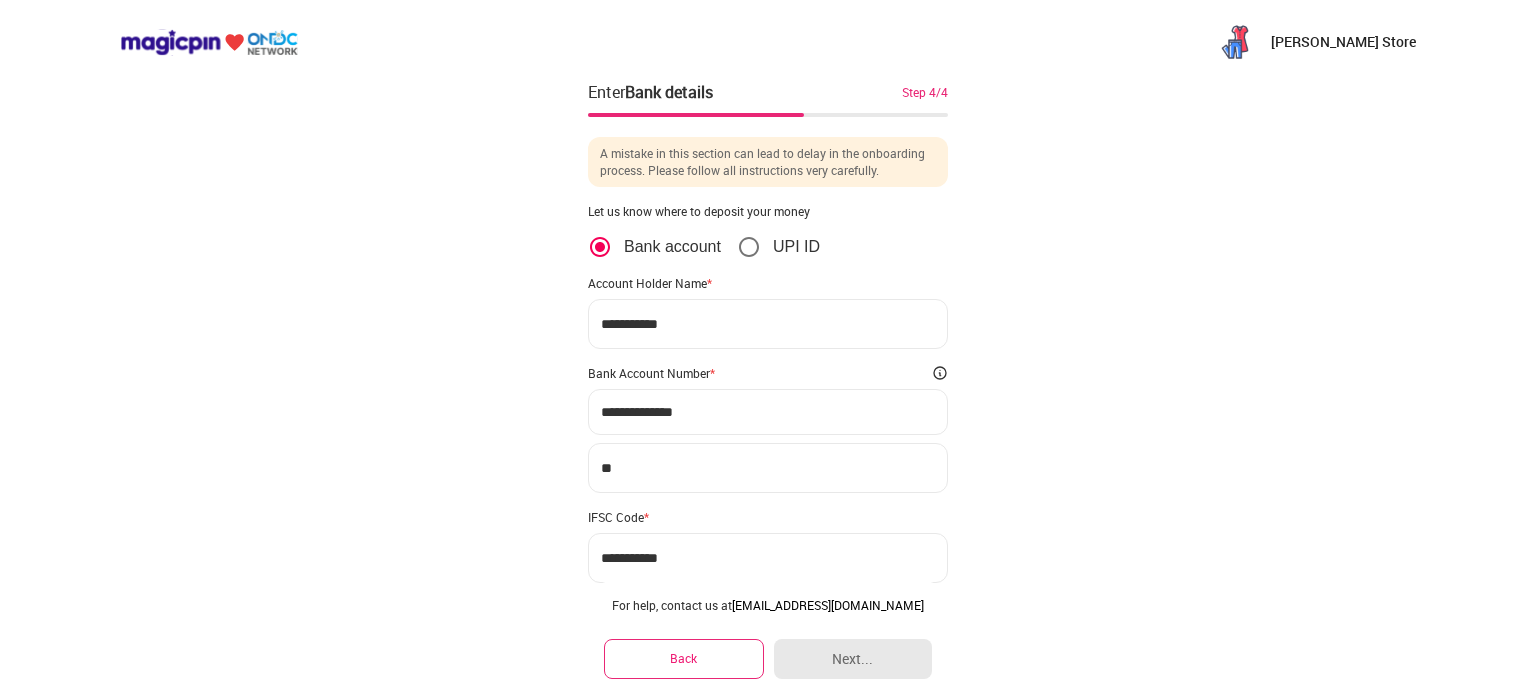type on "*" 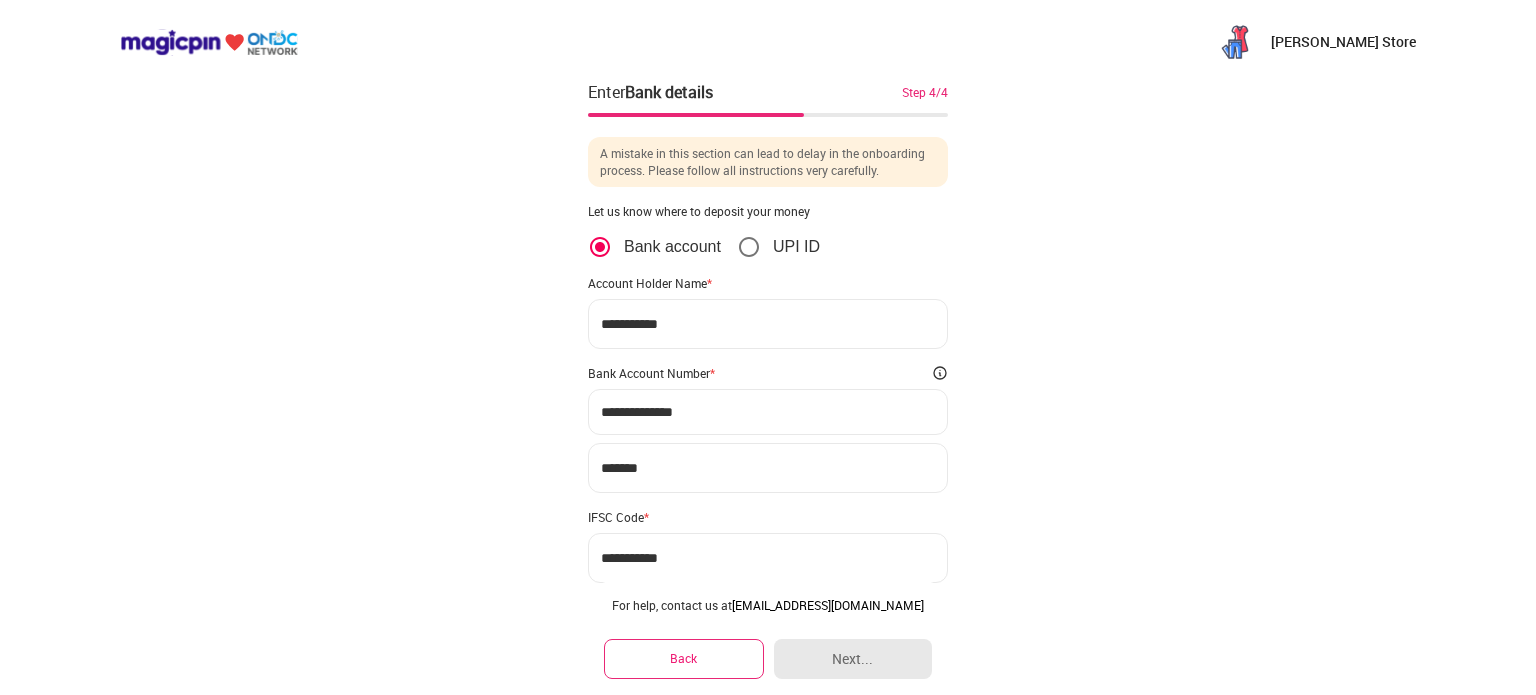type on "********" 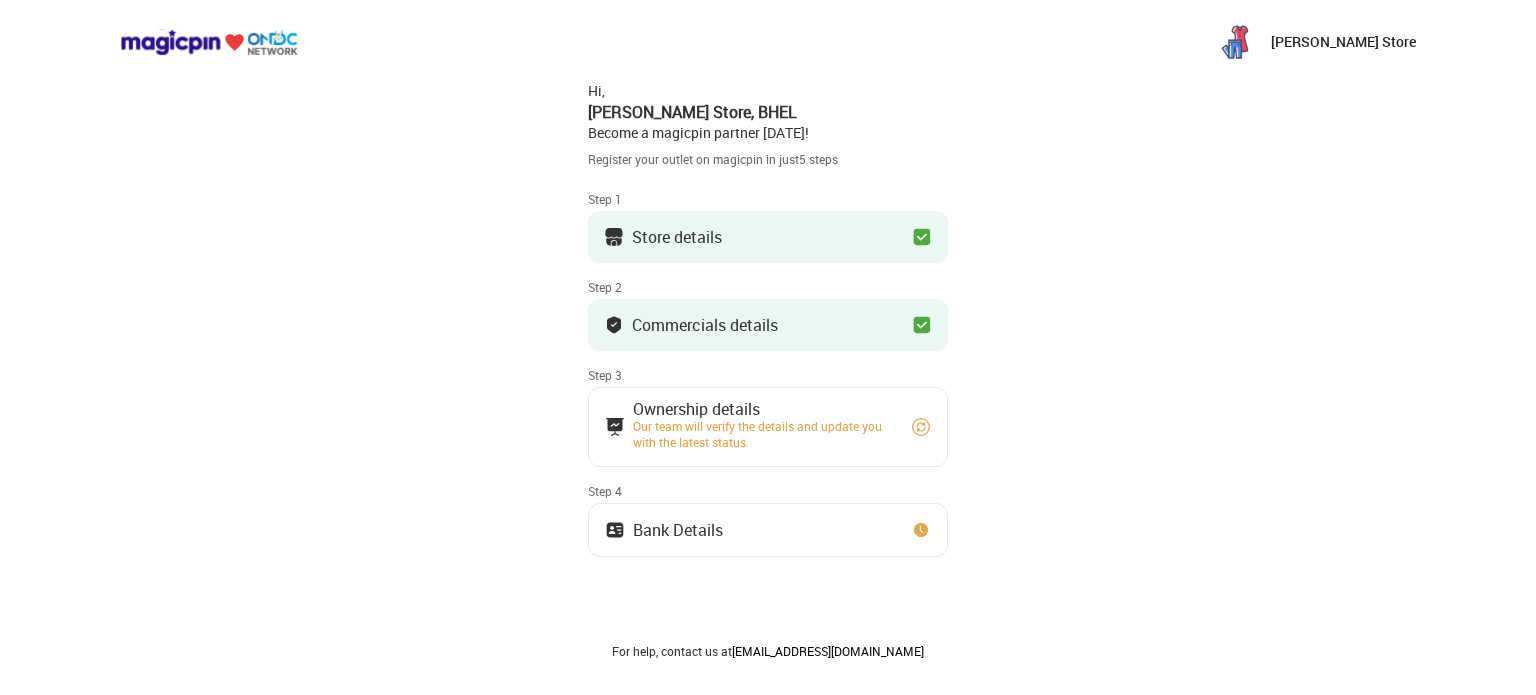 scroll, scrollTop: 0, scrollLeft: 0, axis: both 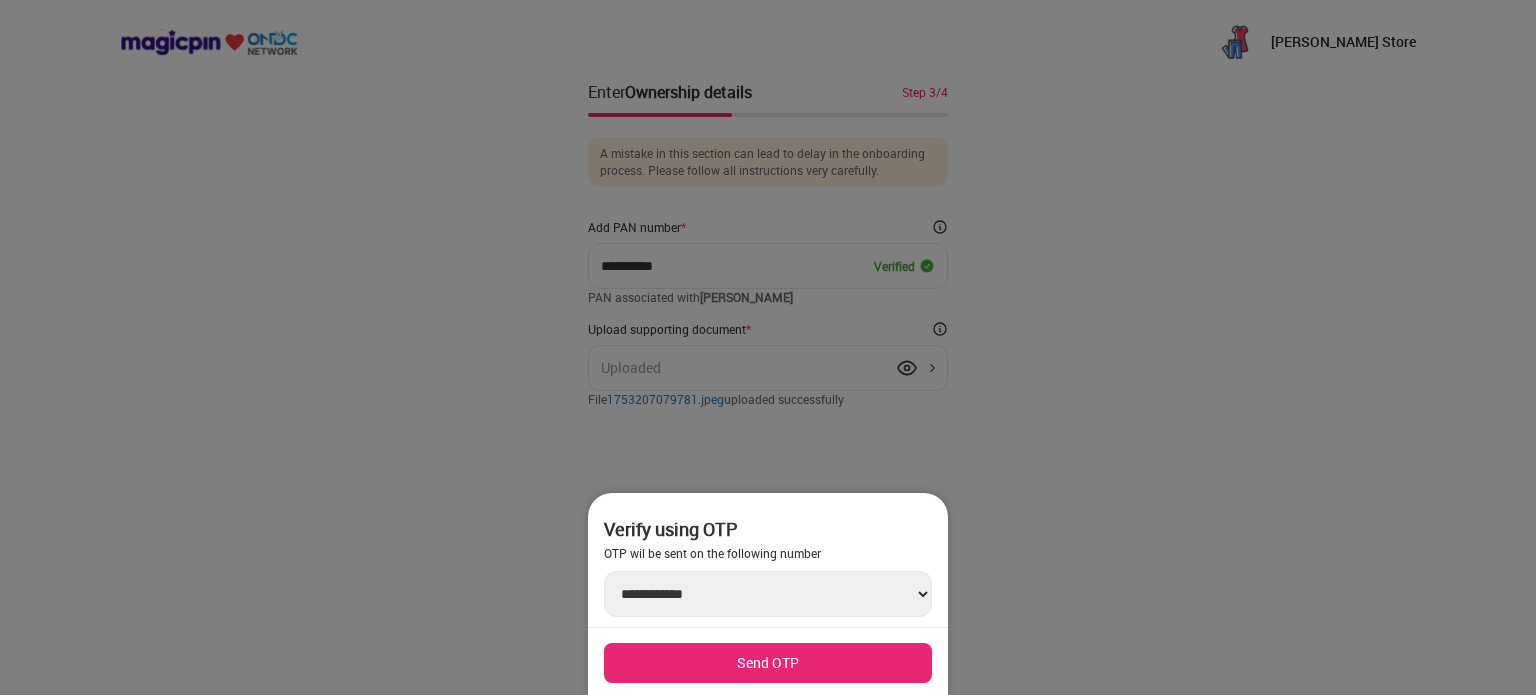 click on "Send OTP" at bounding box center (768, 663) 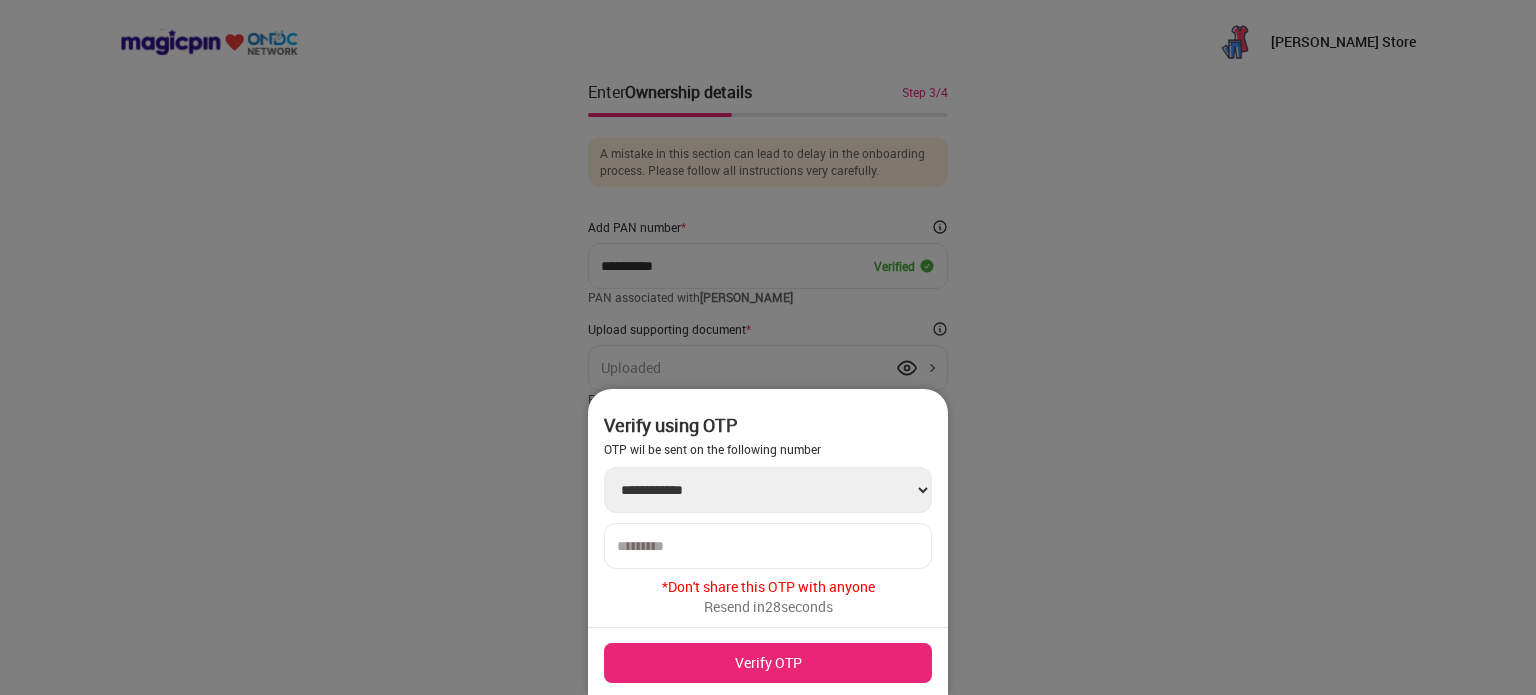 click at bounding box center (768, 546) 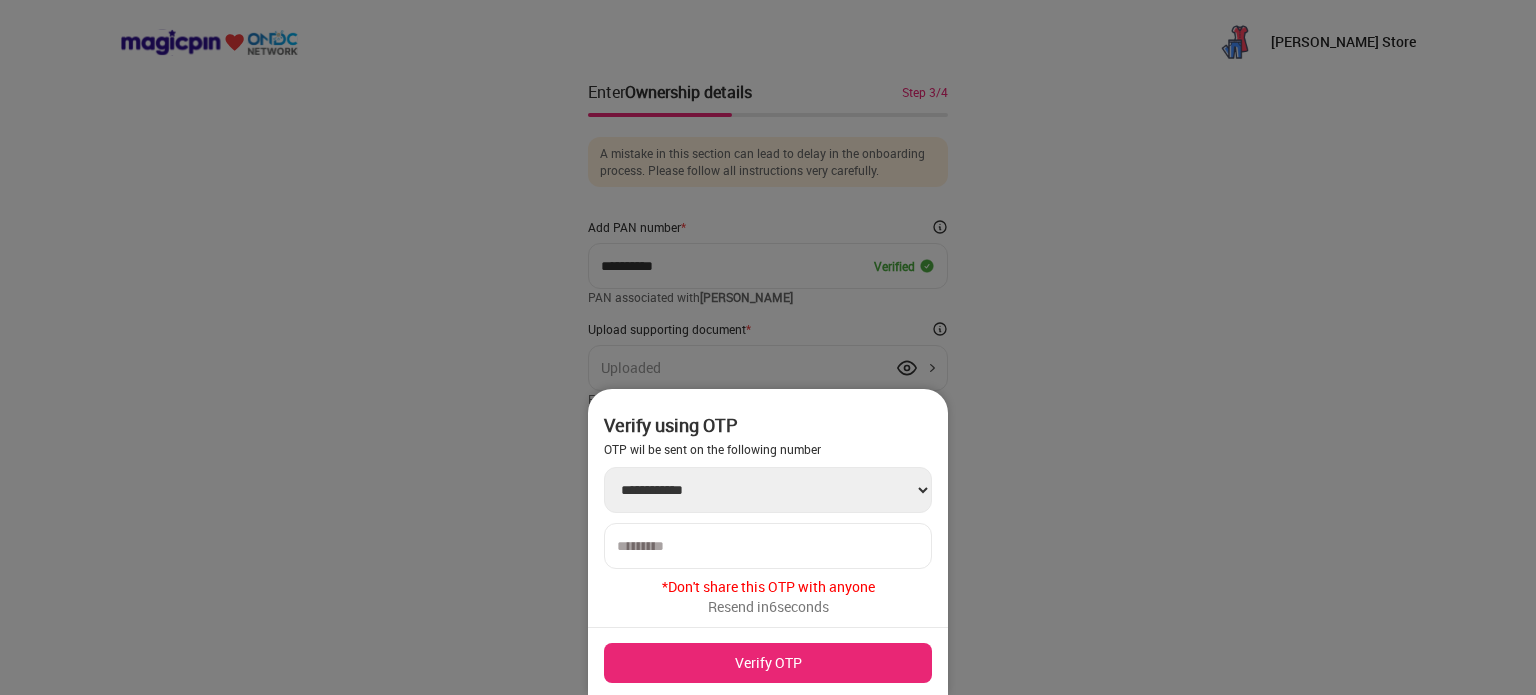 type on "******" 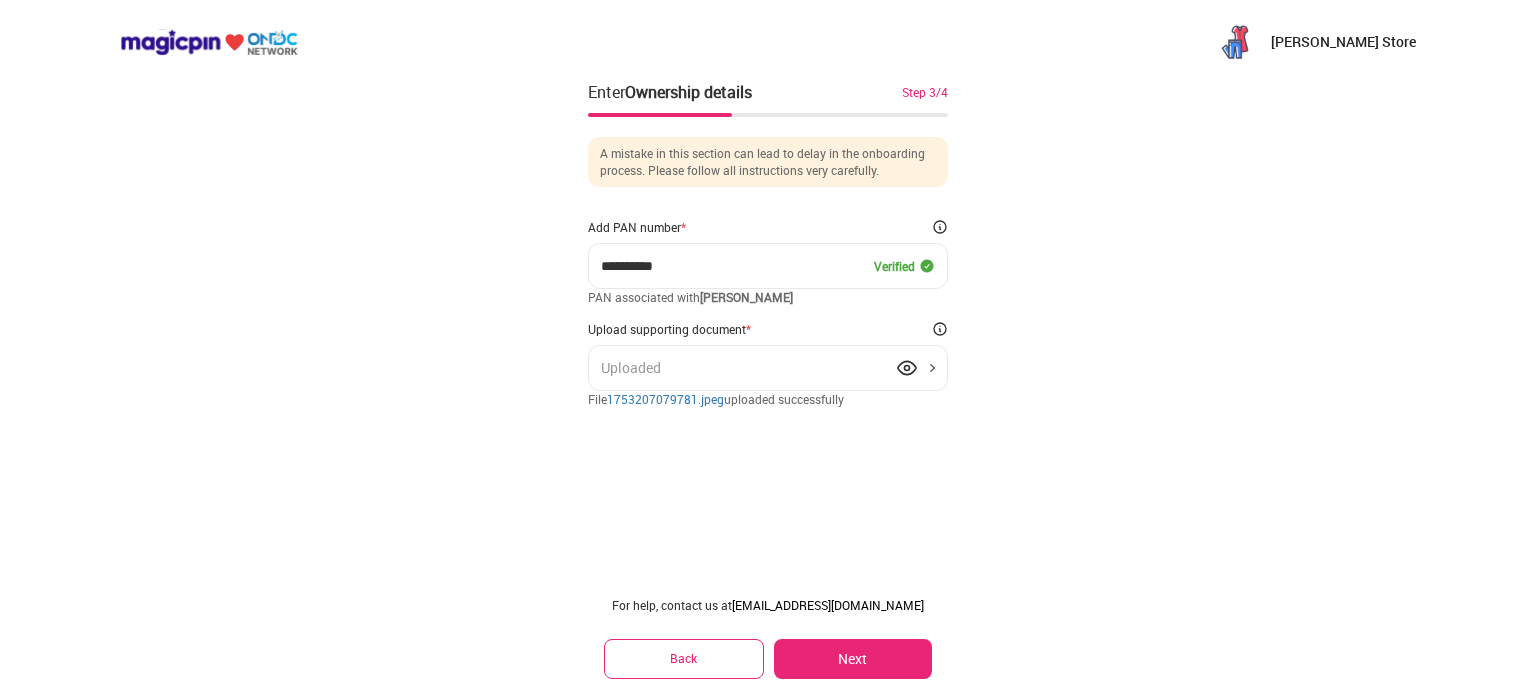 click on "Uploaded" at bounding box center [768, 368] 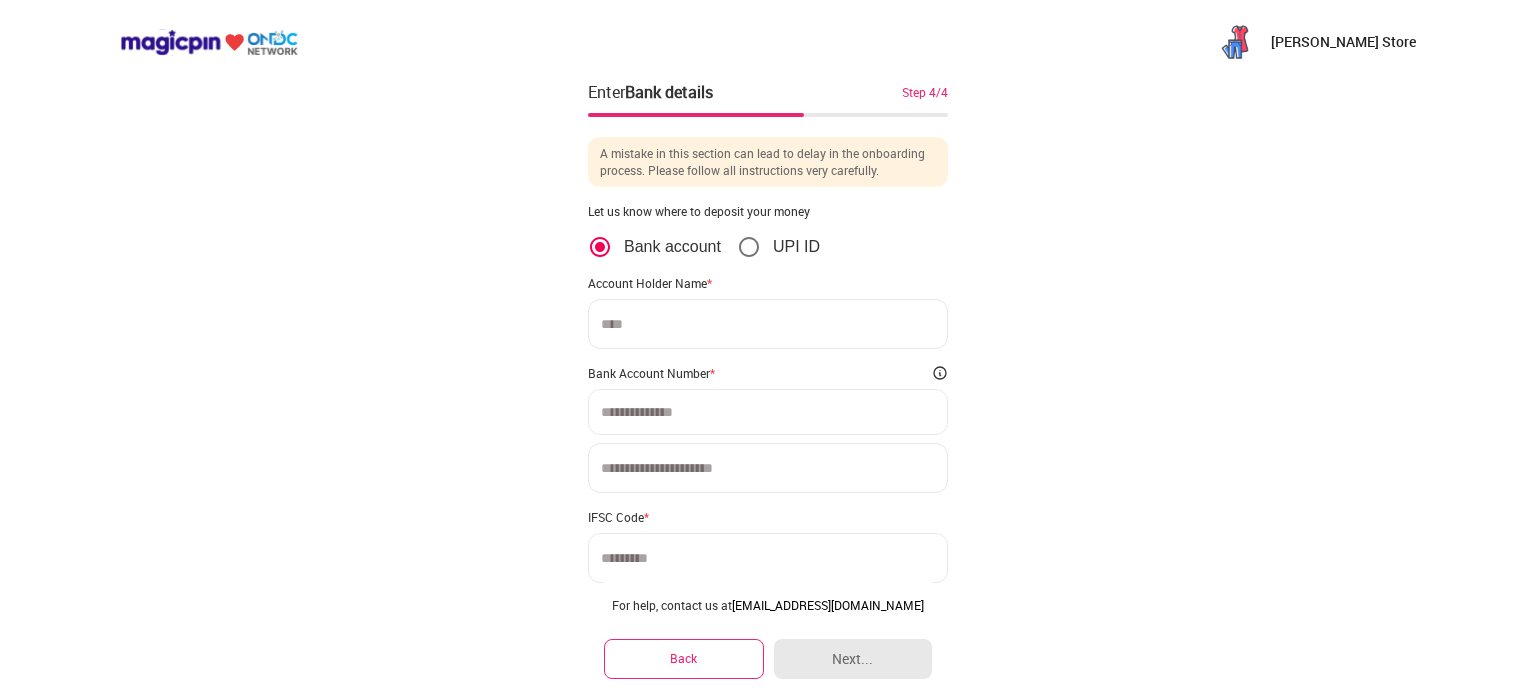 click at bounding box center (768, 324) 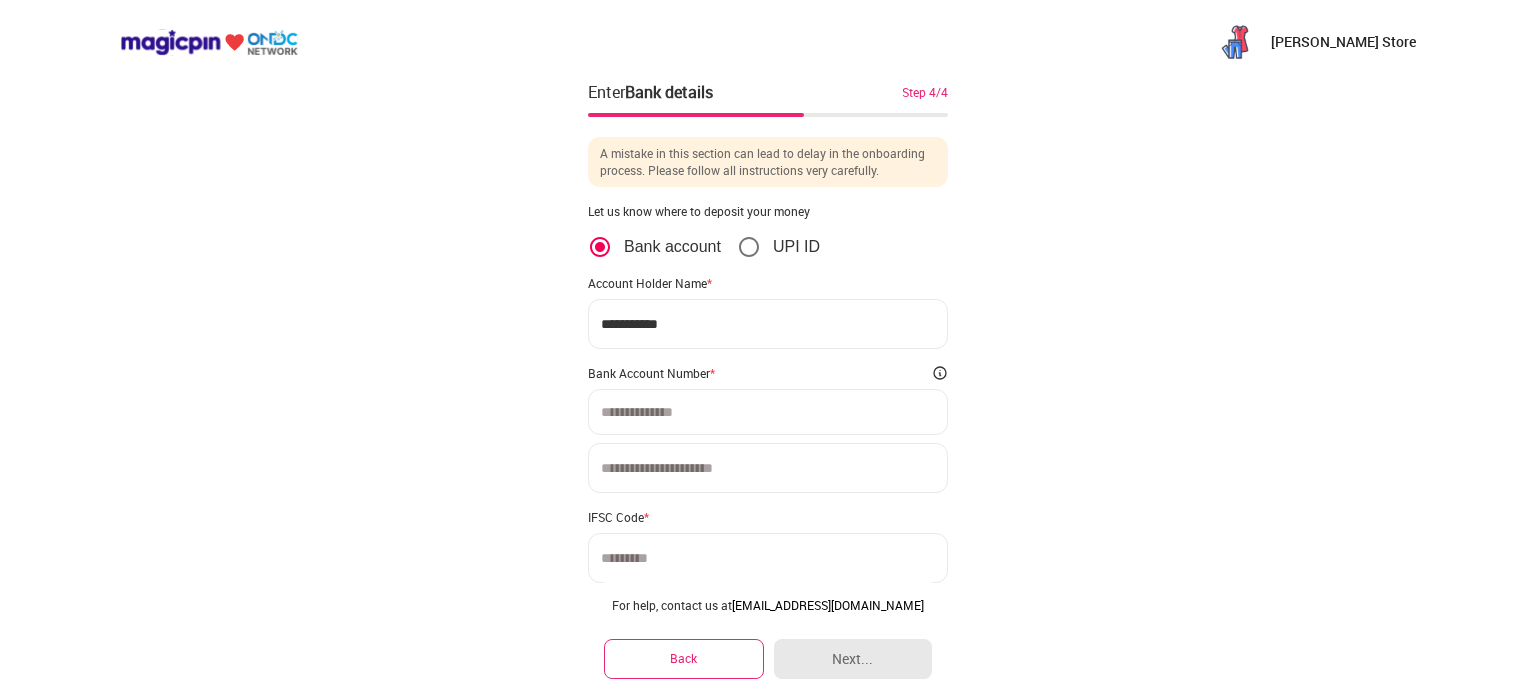 type on "**********" 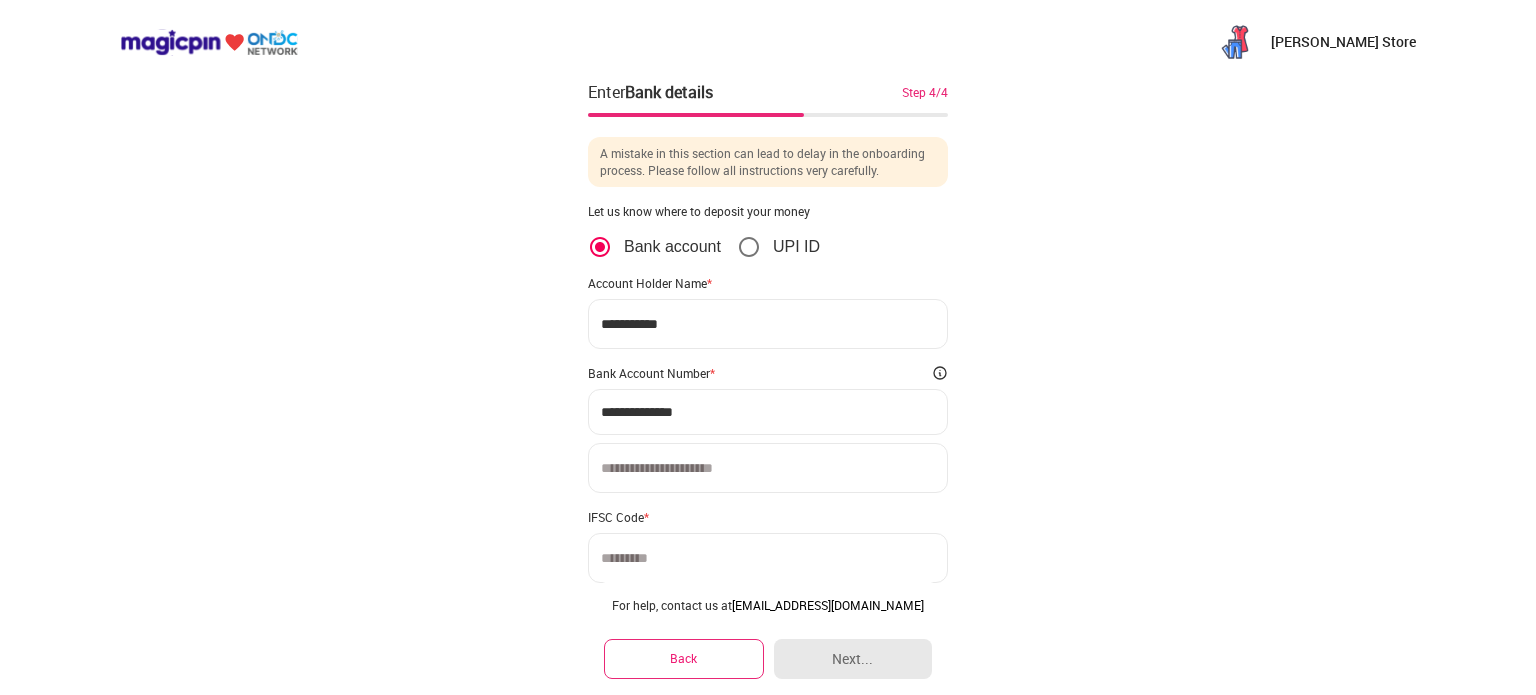 type on "**********" 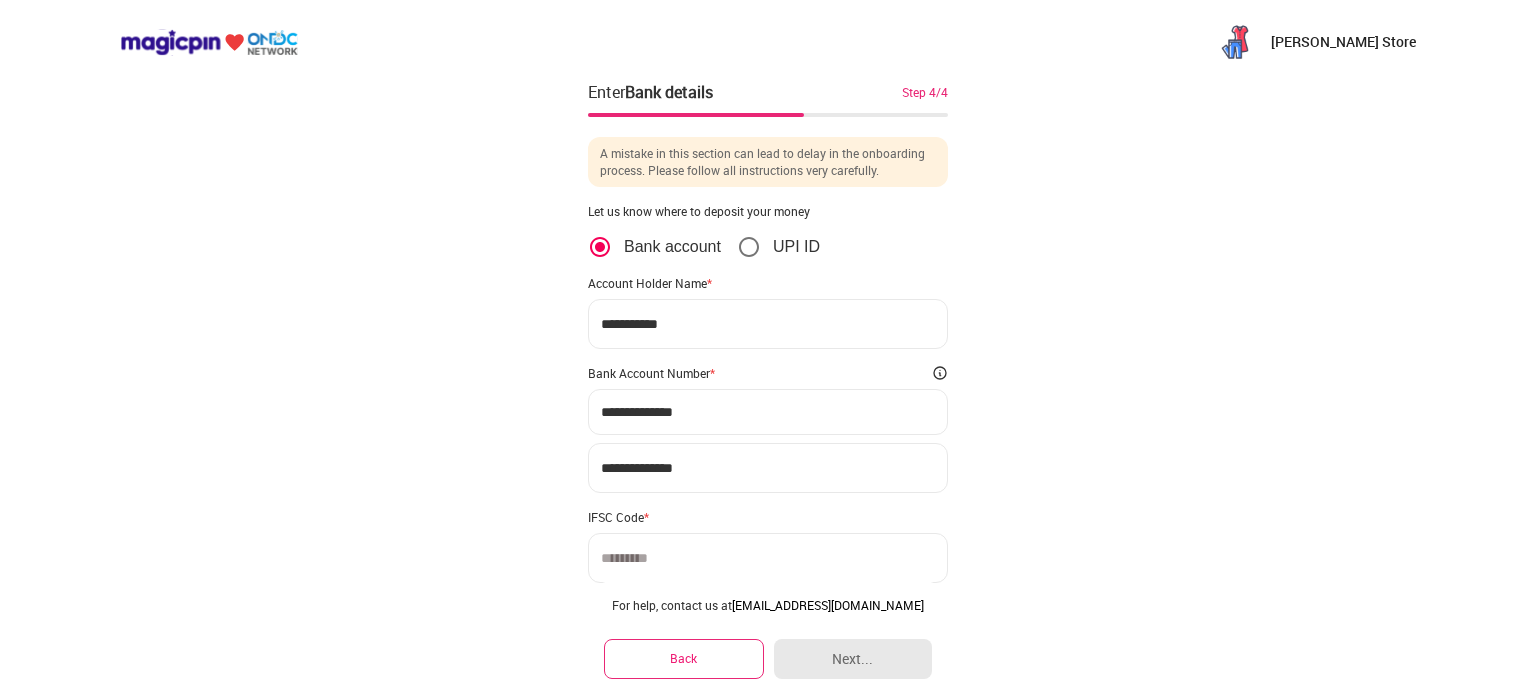 type on "**********" 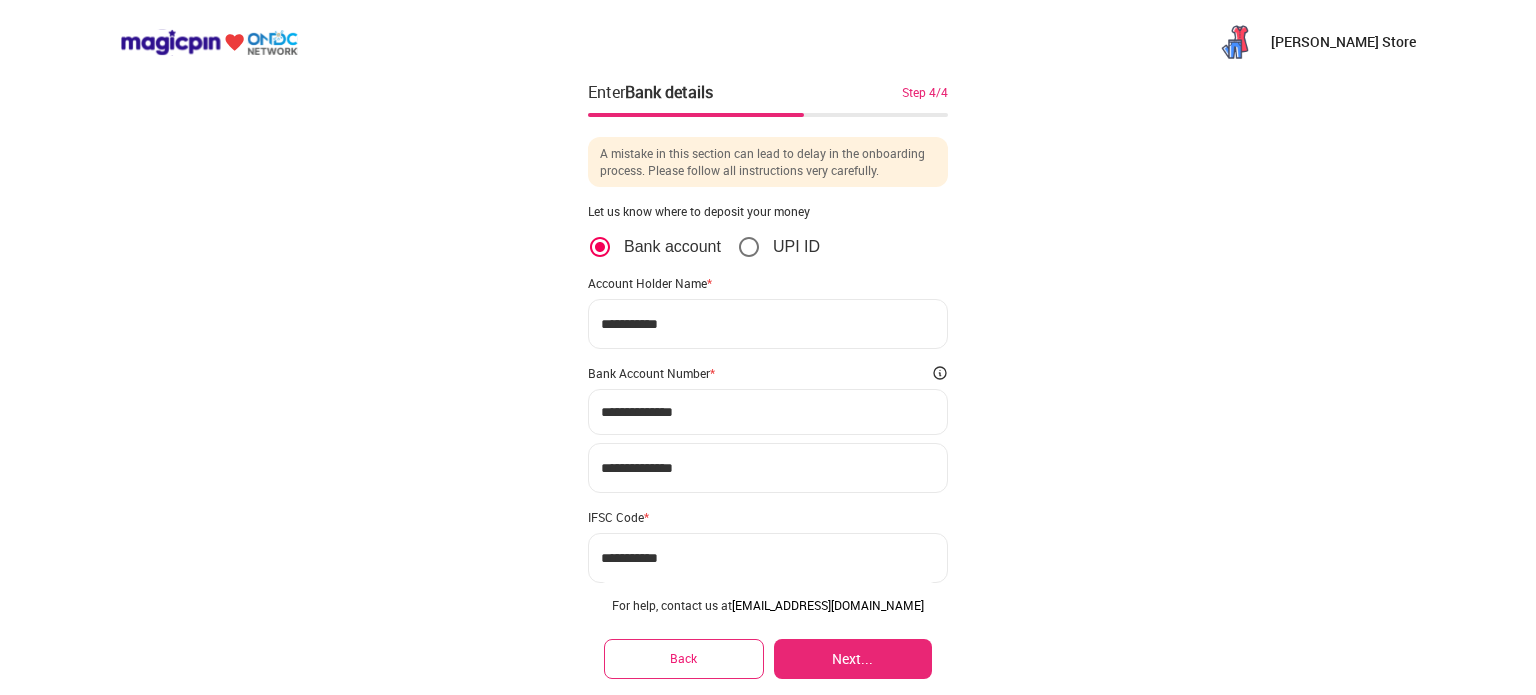 type on "**********" 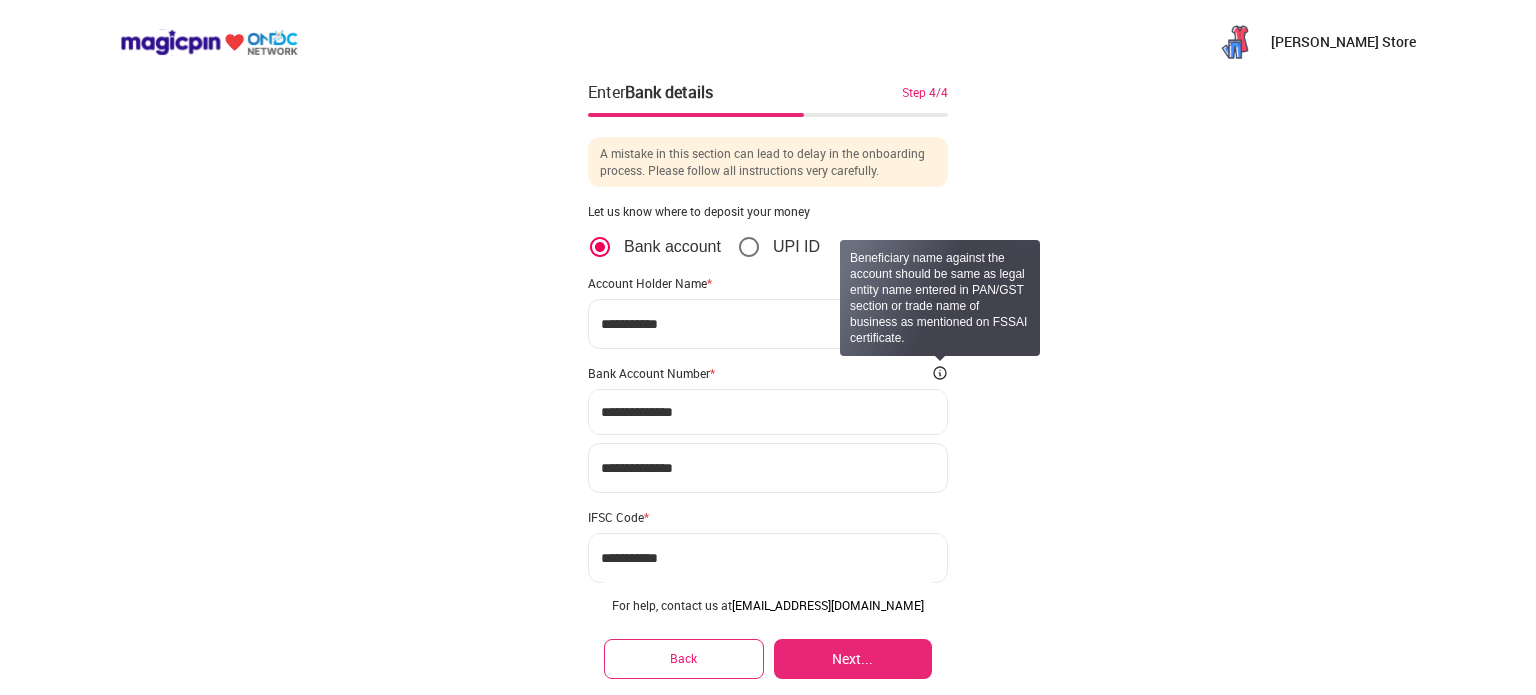 type 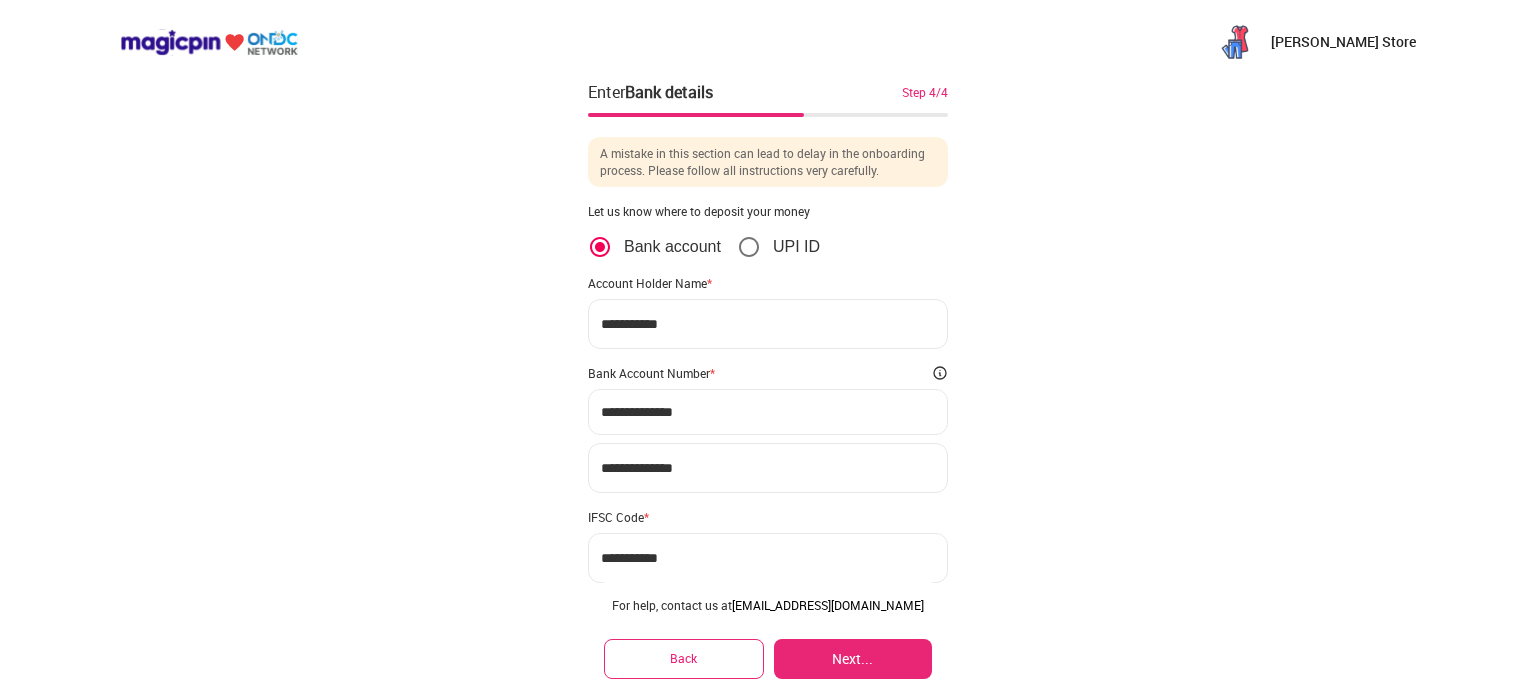 click at bounding box center (1235, 42) 